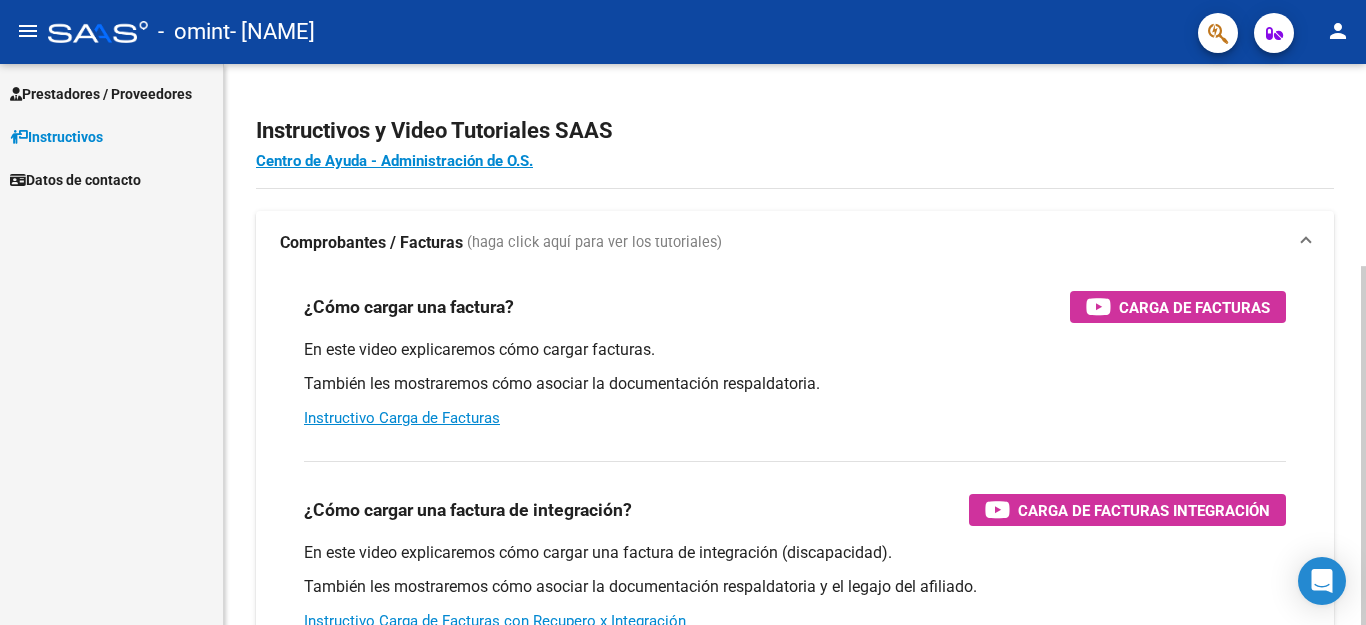 scroll, scrollTop: 0, scrollLeft: 0, axis: both 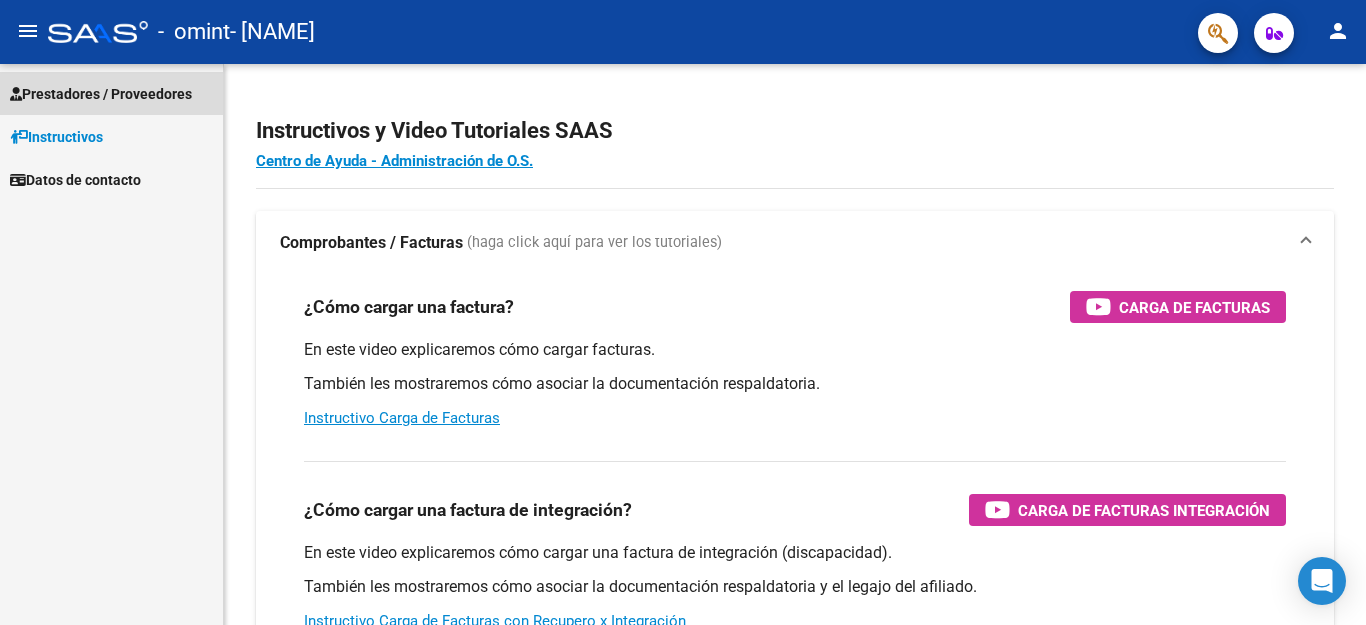 click on "Prestadores / Proveedores" at bounding box center [101, 94] 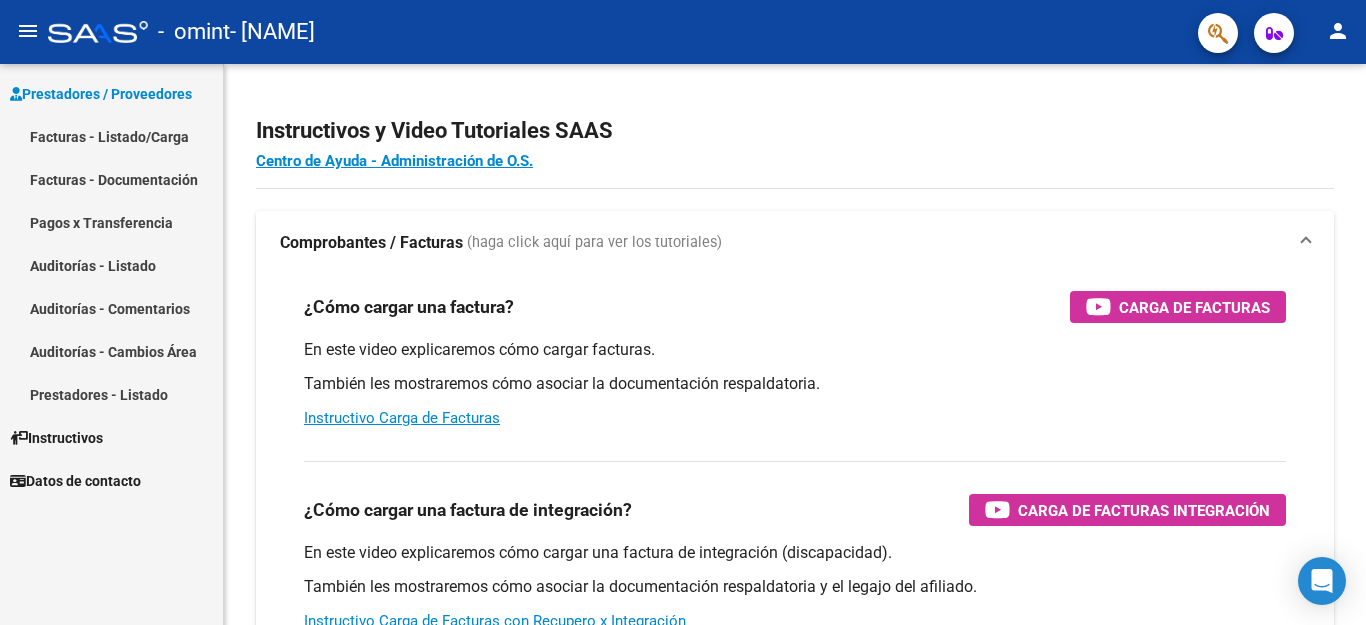 click on "Facturas - Listado/Carga" at bounding box center [111, 136] 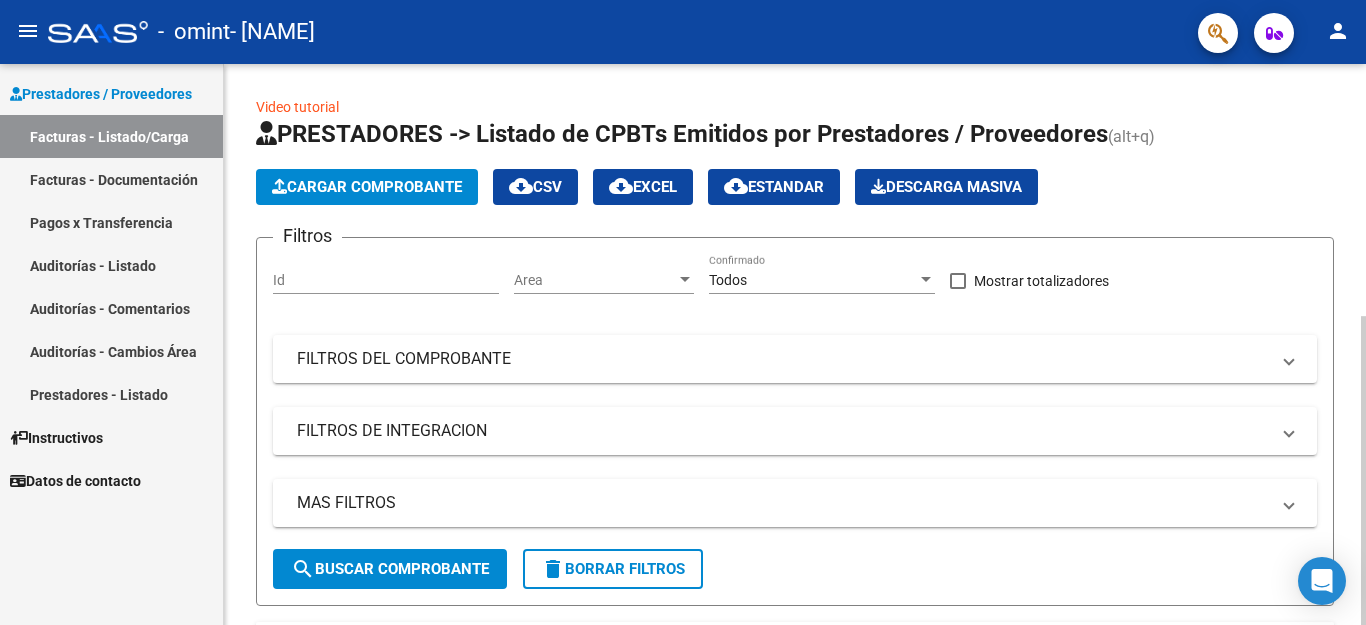 click on "FILTROS DEL COMPROBANTE" at bounding box center [783, 359] 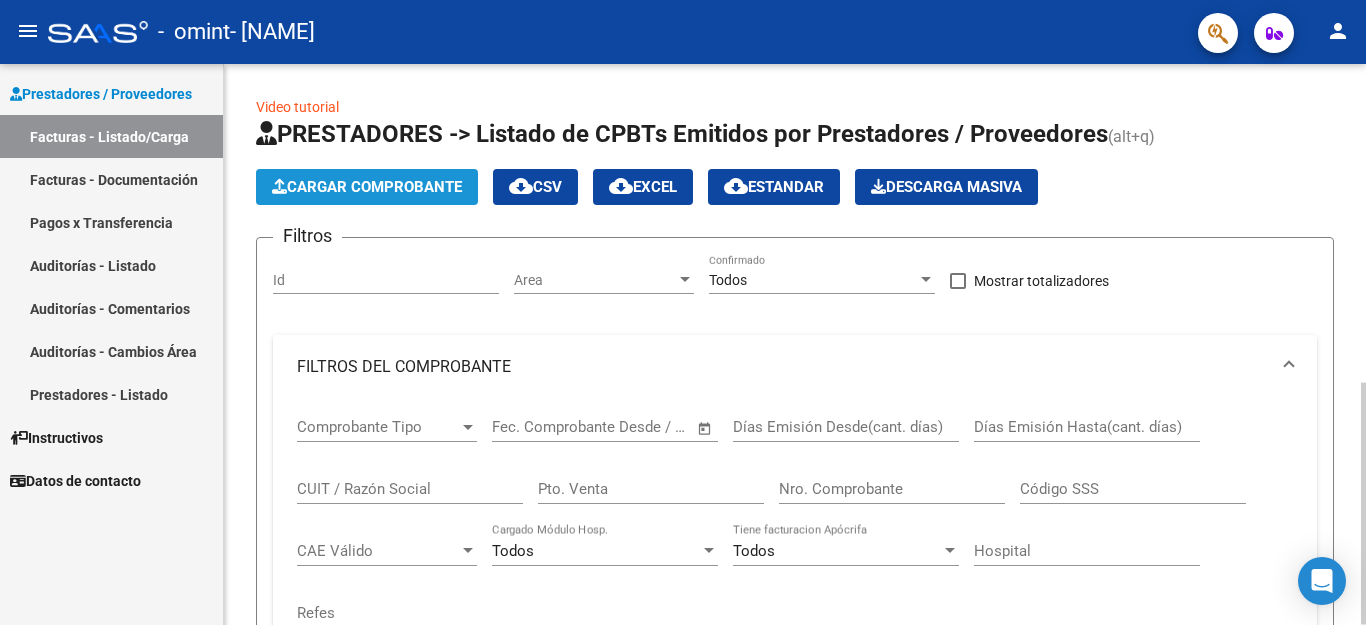 click on "Cargar Comprobante" 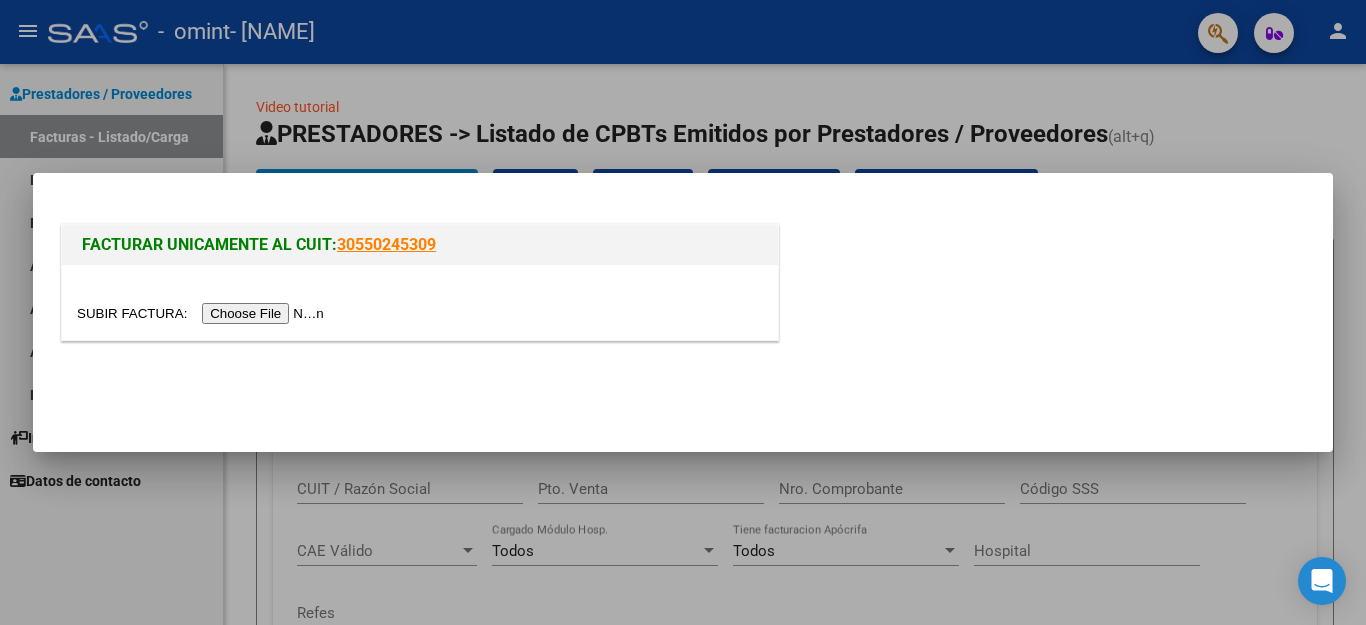 click at bounding box center [203, 313] 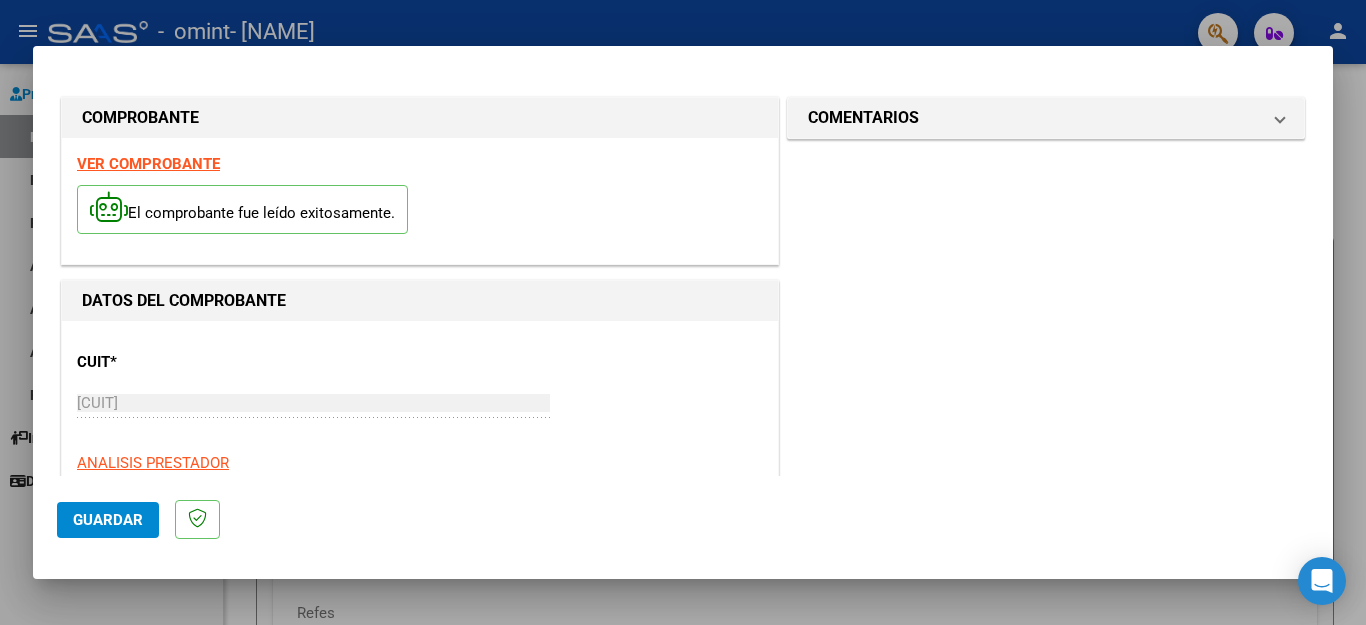 scroll, scrollTop: 40, scrollLeft: 0, axis: vertical 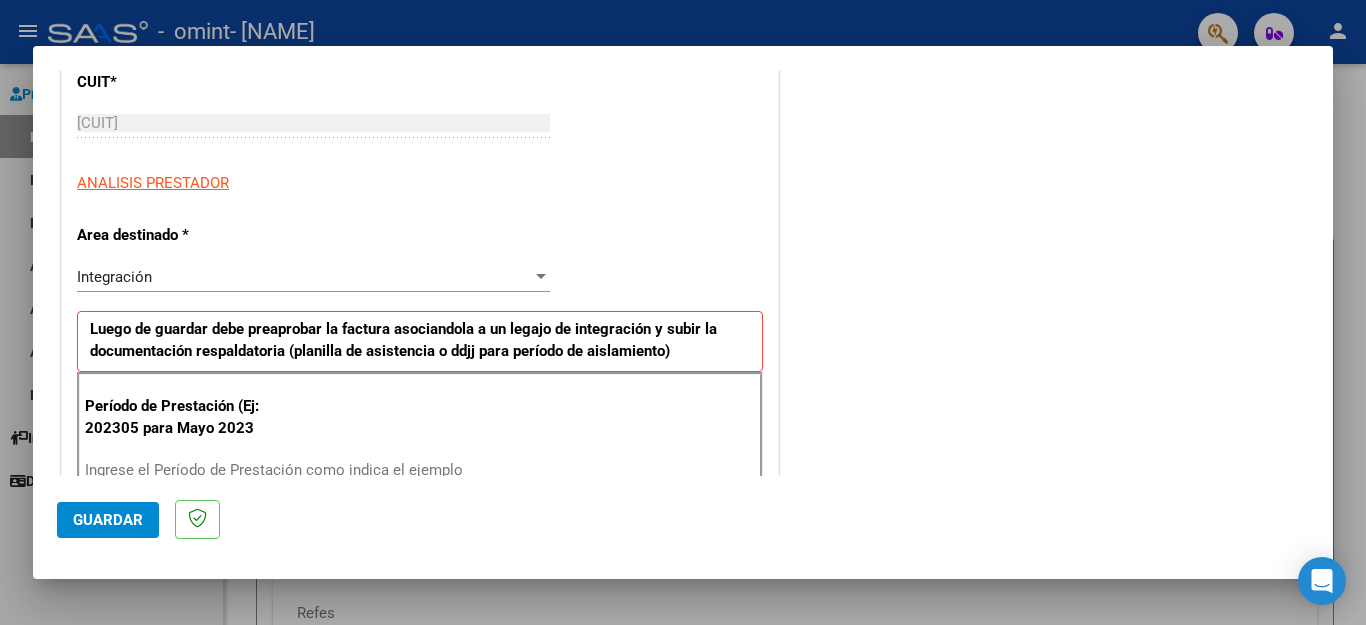 click at bounding box center [541, 277] 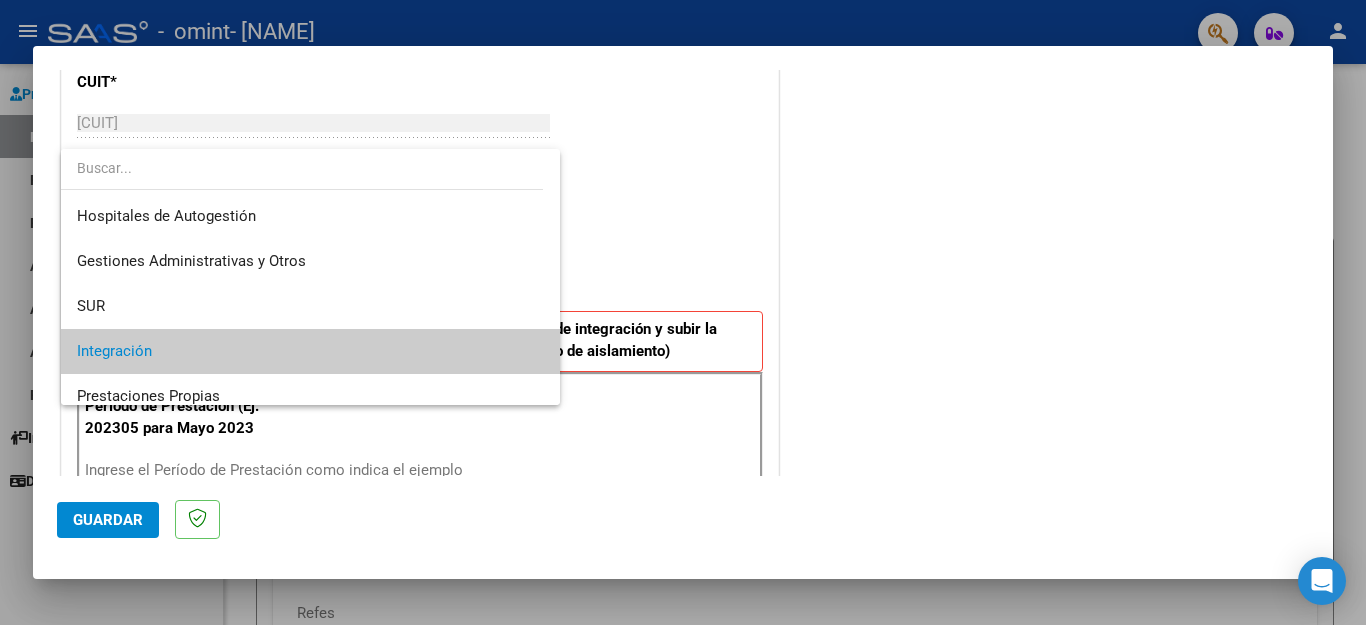 scroll, scrollTop: 74, scrollLeft: 0, axis: vertical 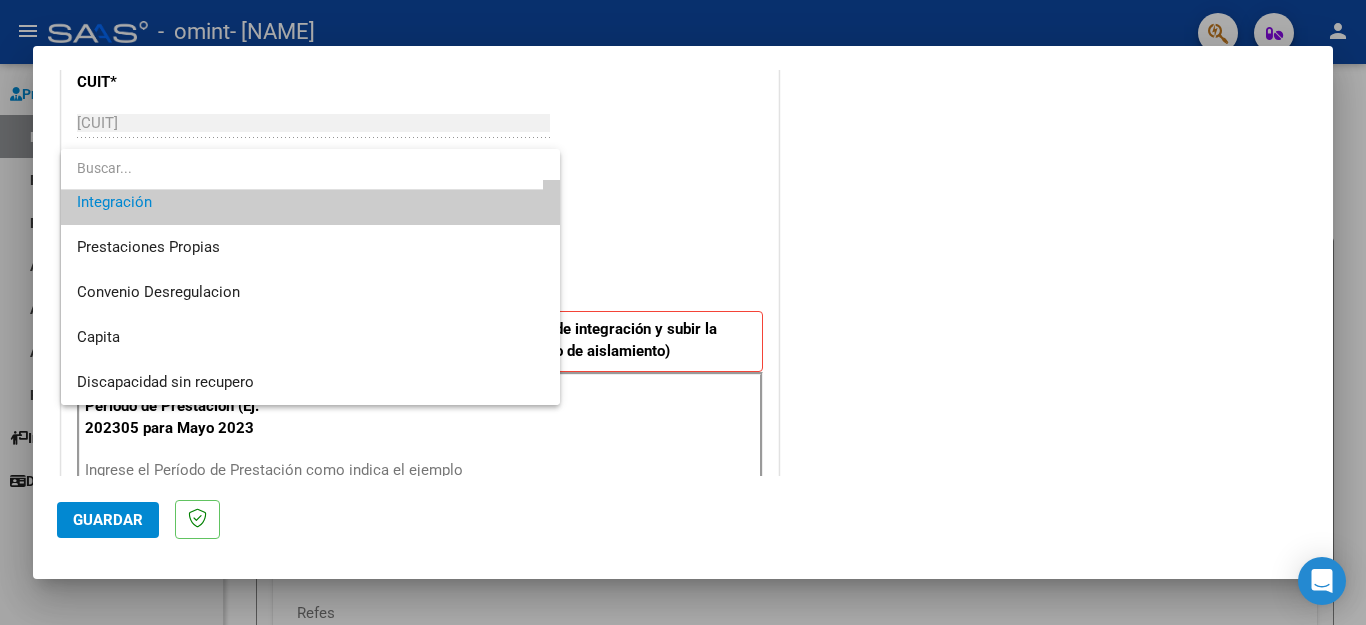click at bounding box center (683, 312) 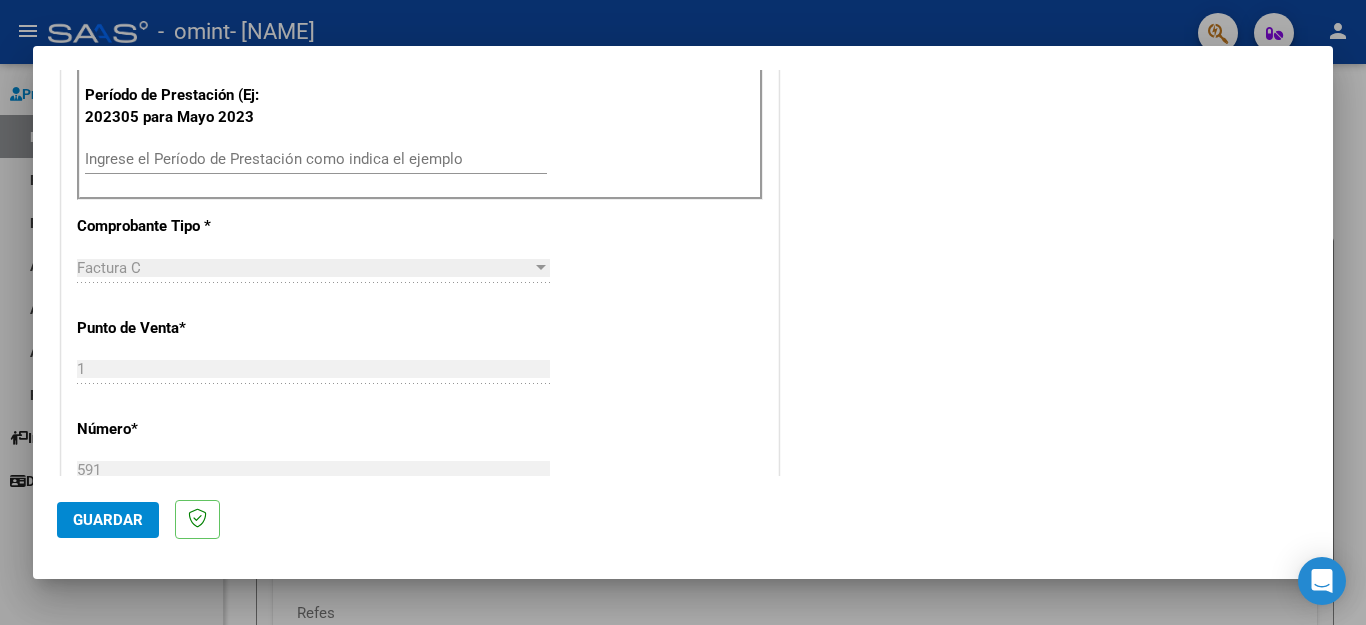 scroll, scrollTop: 600, scrollLeft: 0, axis: vertical 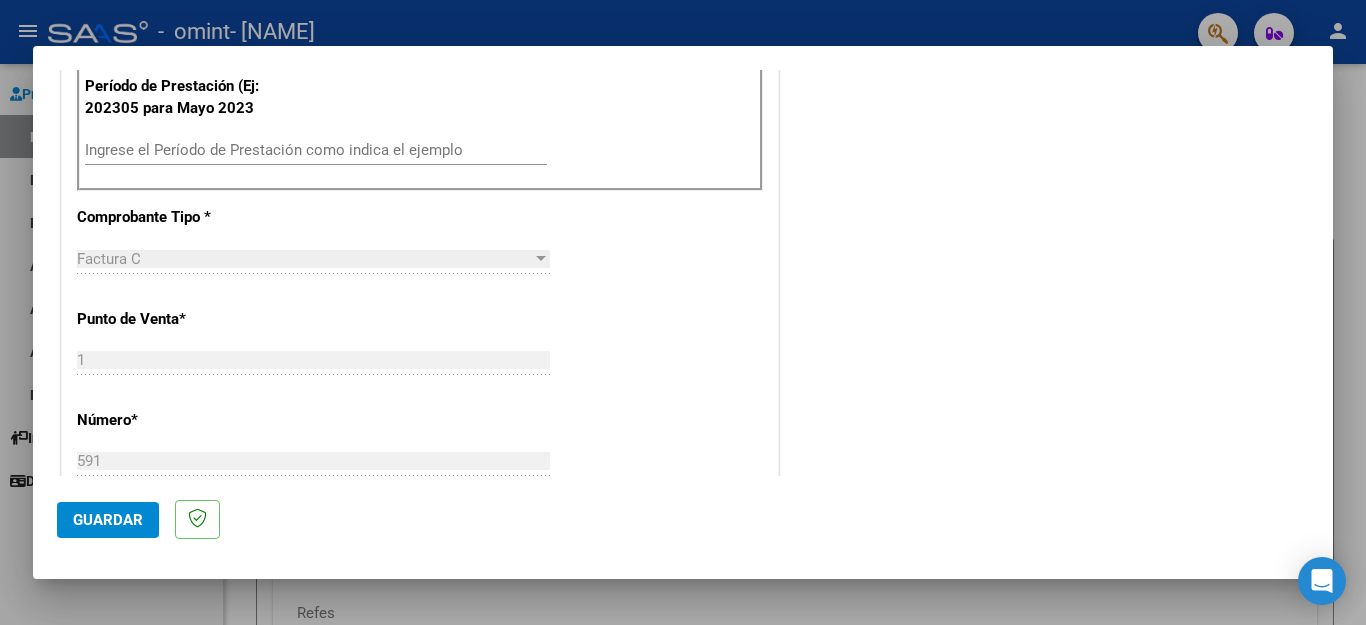 click on "Ingrese el Período de Prestación como indica el ejemplo" at bounding box center [316, 150] 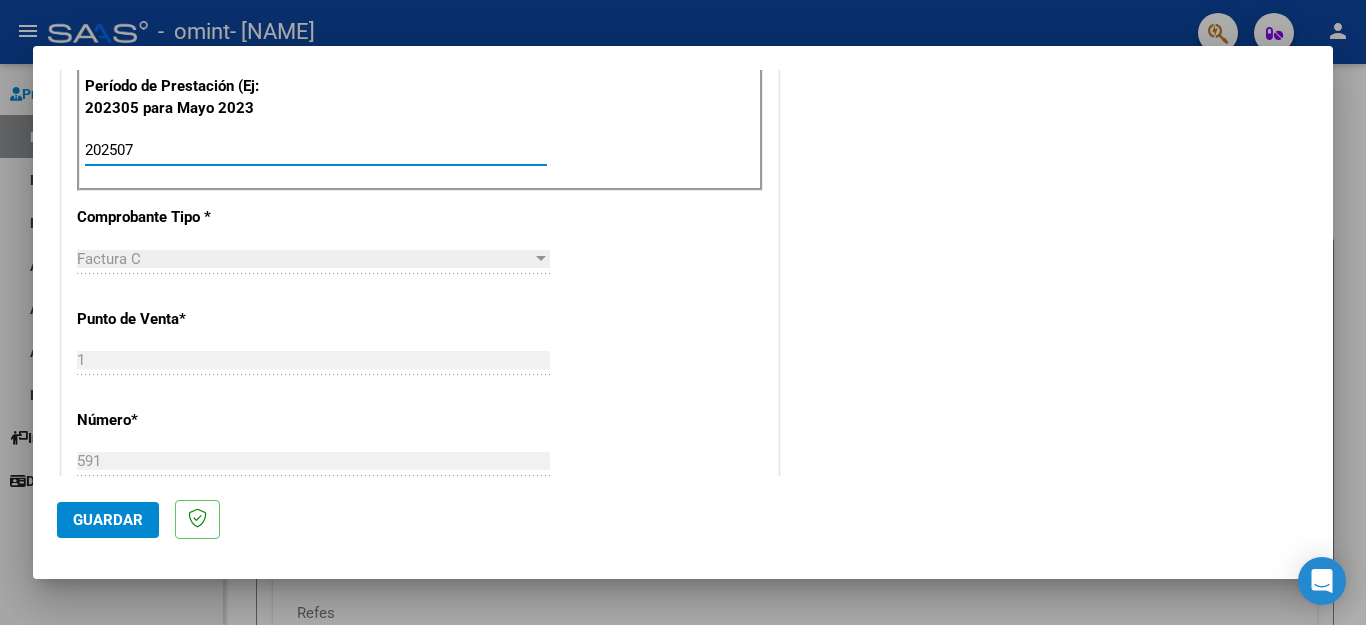 type on "202507" 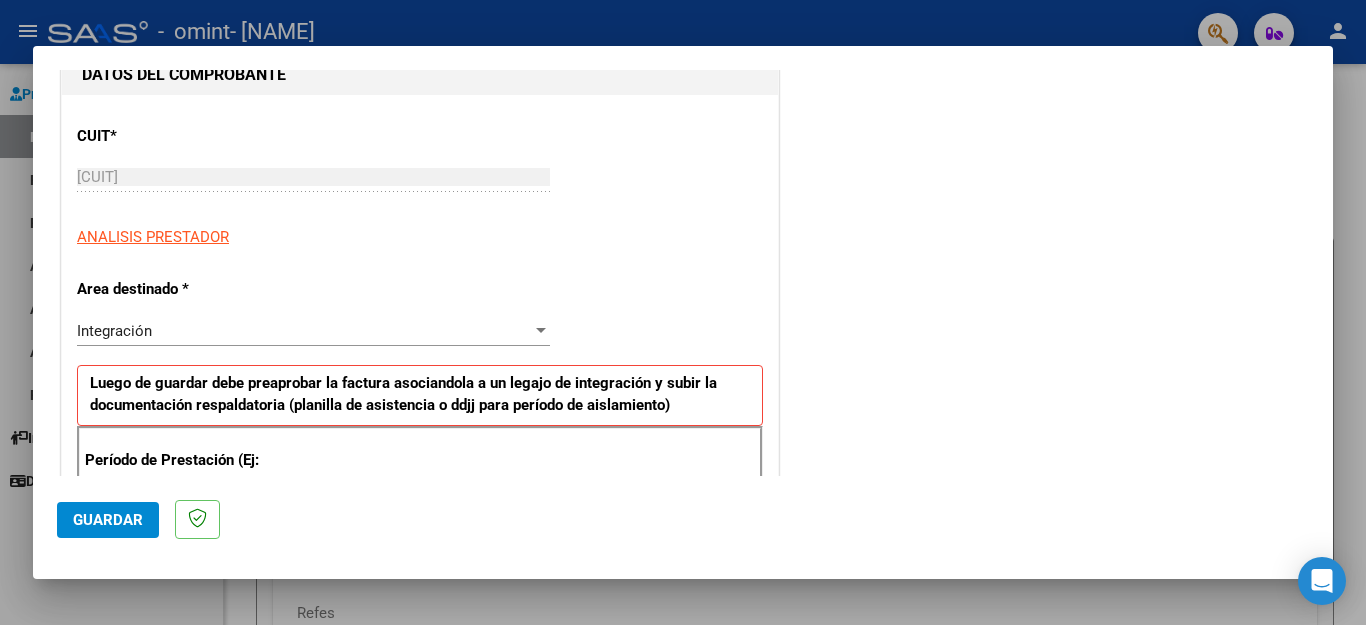 scroll, scrollTop: 0, scrollLeft: 0, axis: both 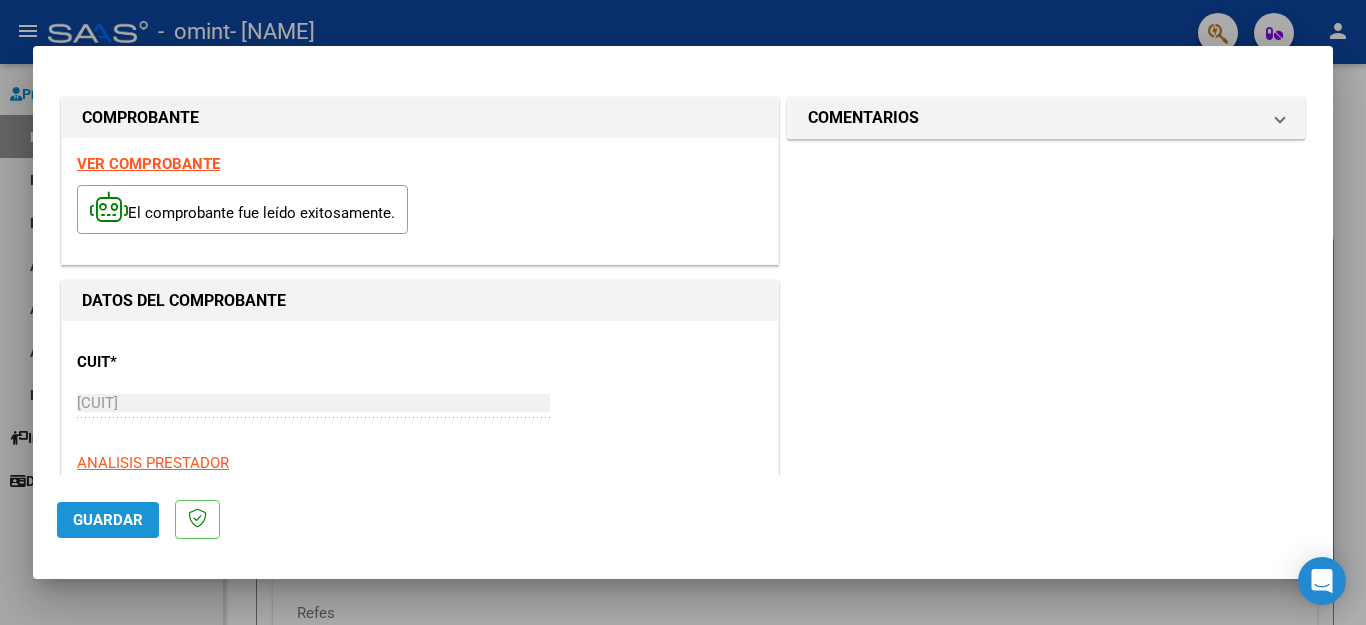 click on "Guardar" 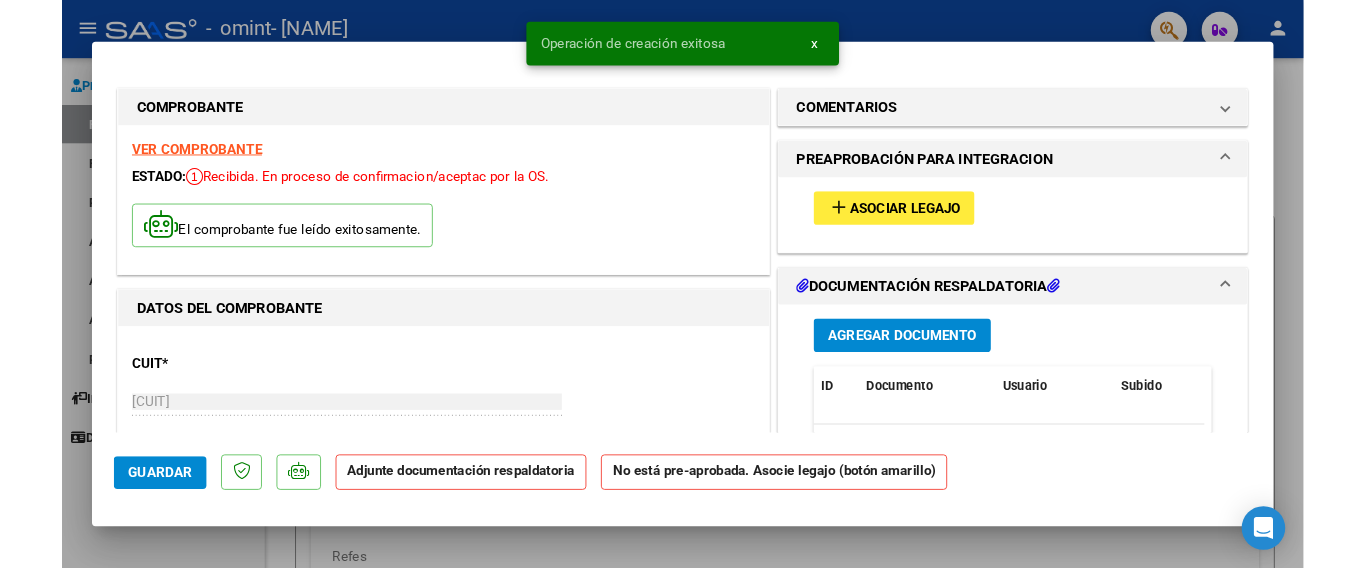 scroll, scrollTop: 40, scrollLeft: 0, axis: vertical 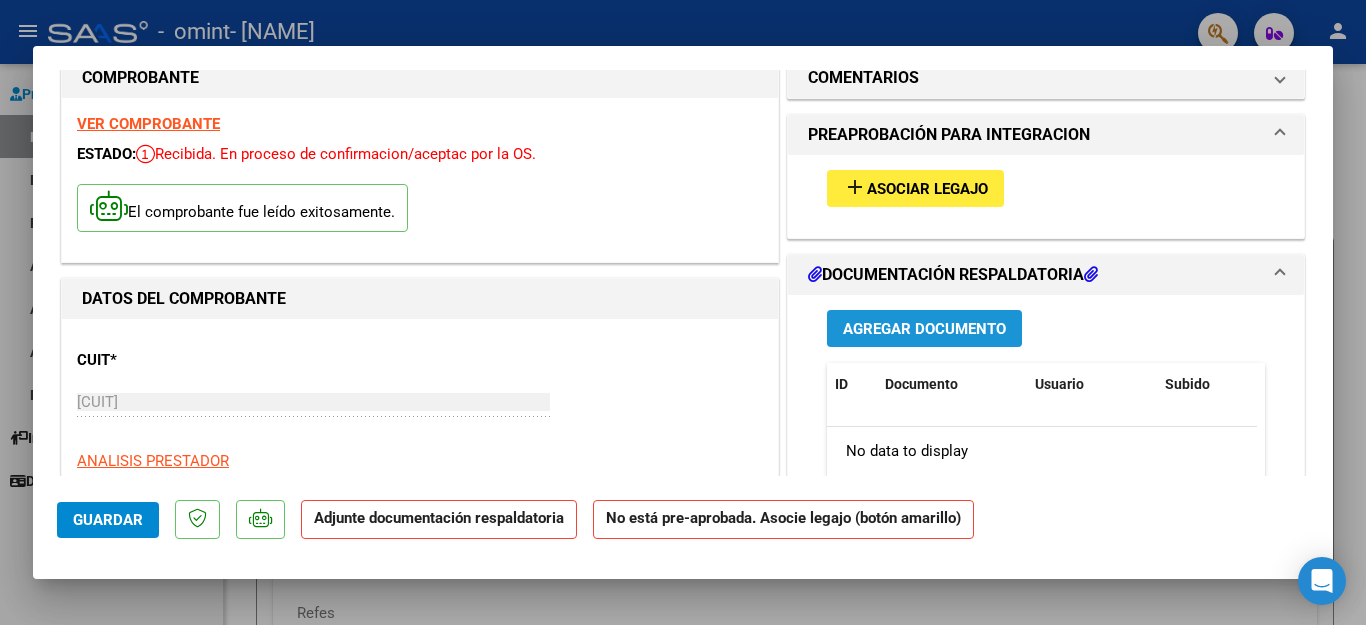 click on "Agregar Documento" at bounding box center [924, 329] 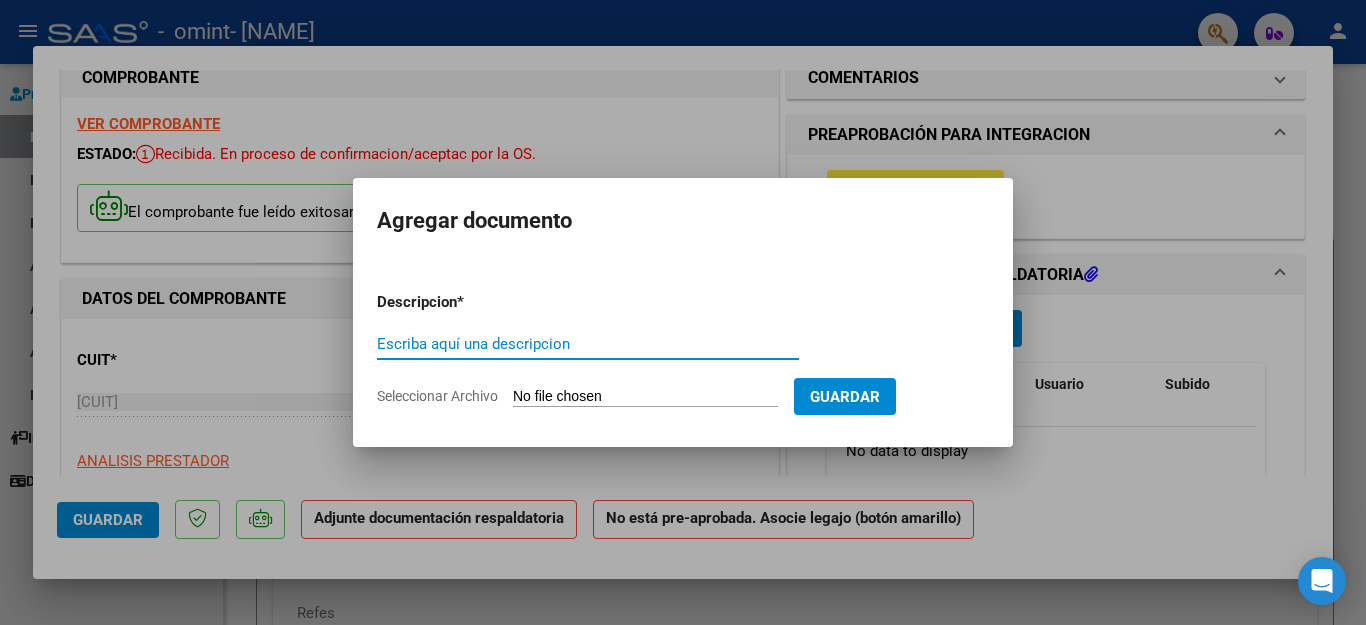 click on "Escriba aquí una descripcion" at bounding box center [588, 344] 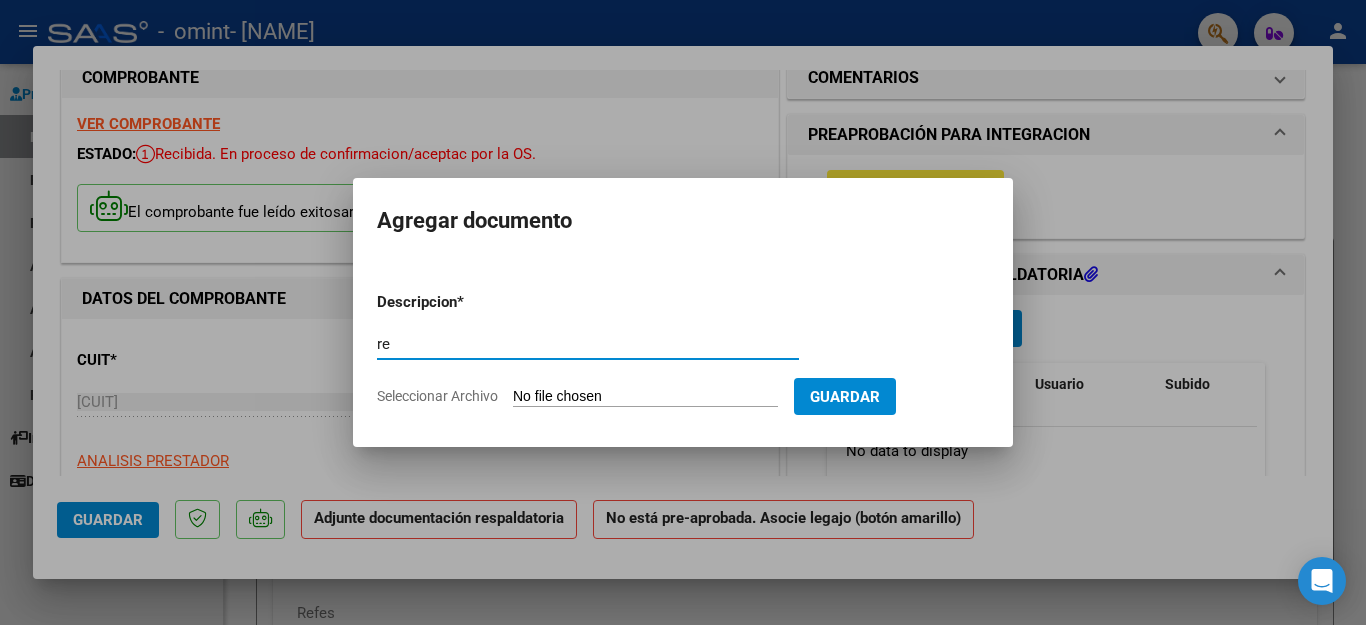 type on "r" 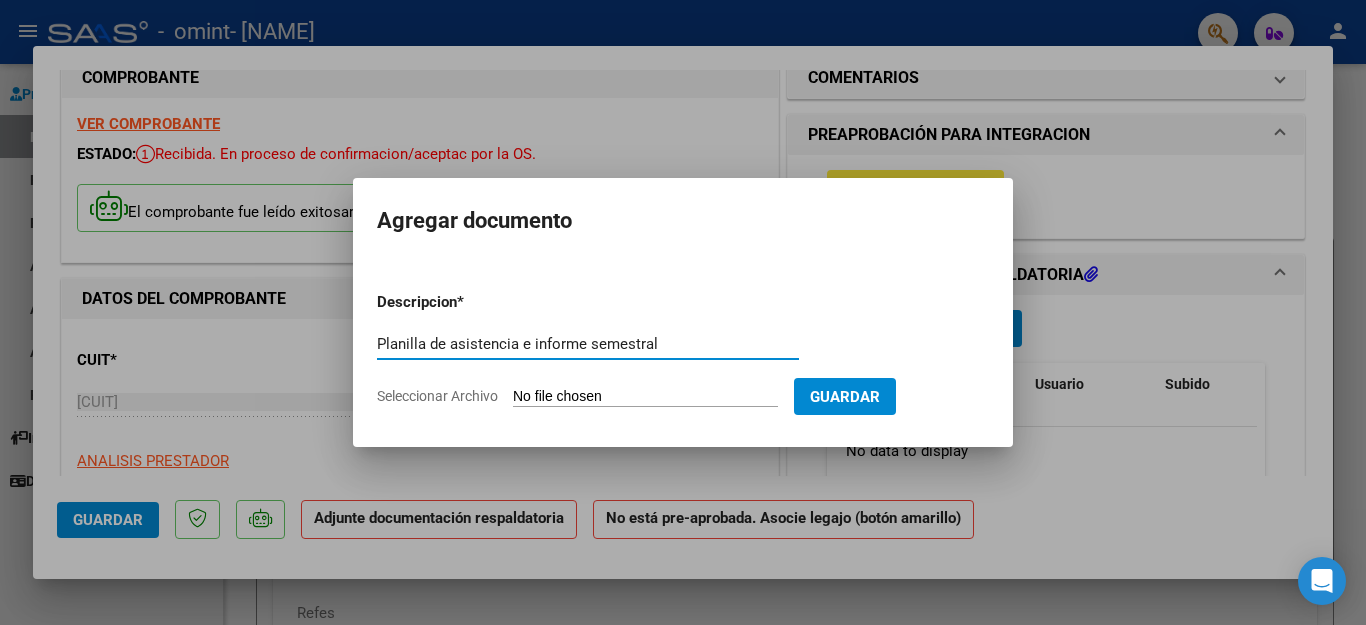 type on "Planilla de asistencia e informe semestral" 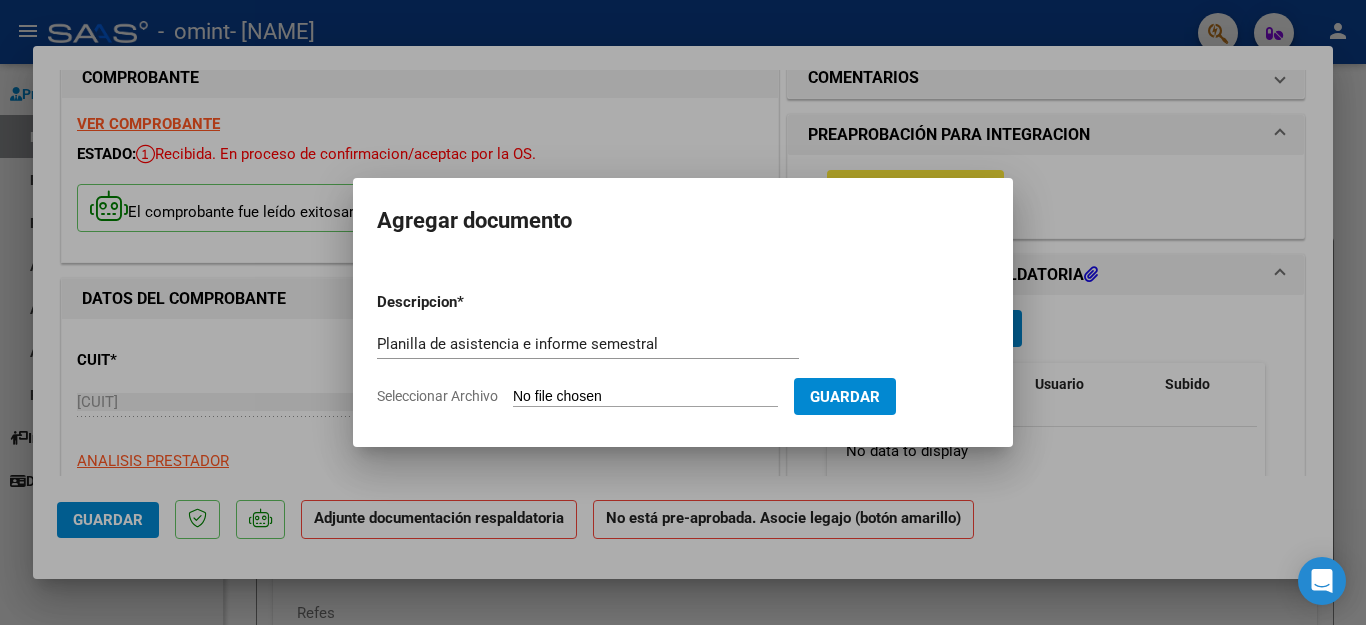 type on "C:\fakepath\reg julio kine gil.pdf" 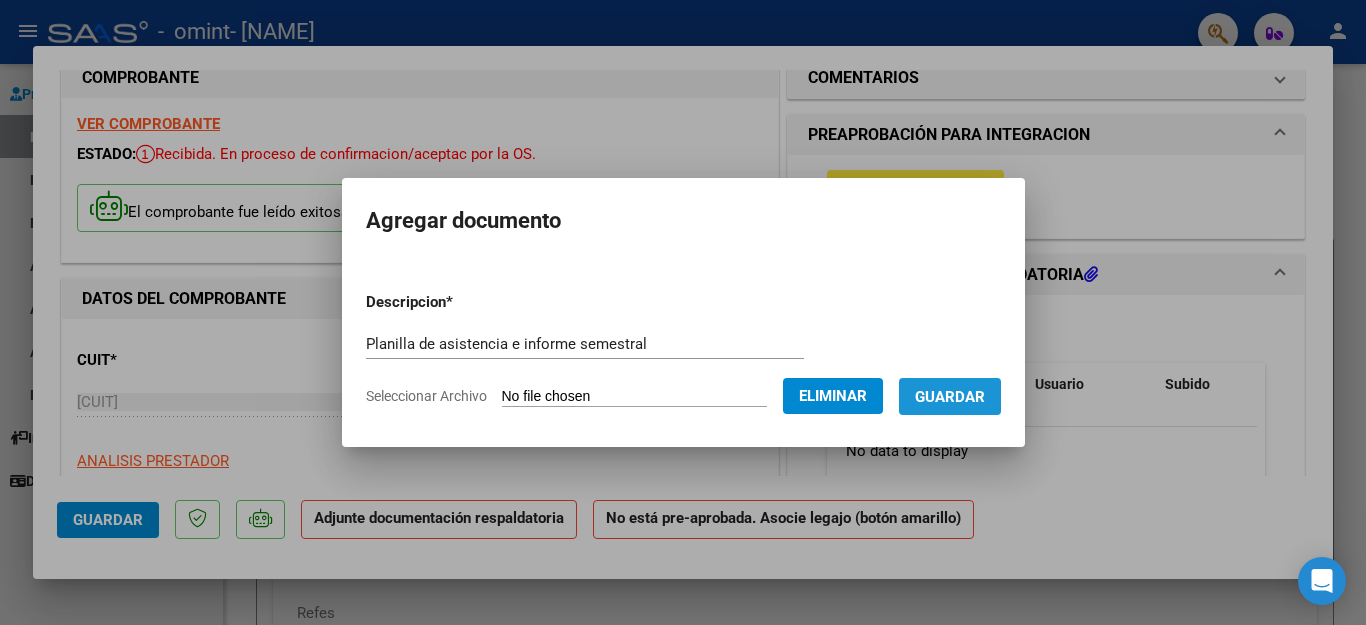 click on "Guardar" at bounding box center (950, 397) 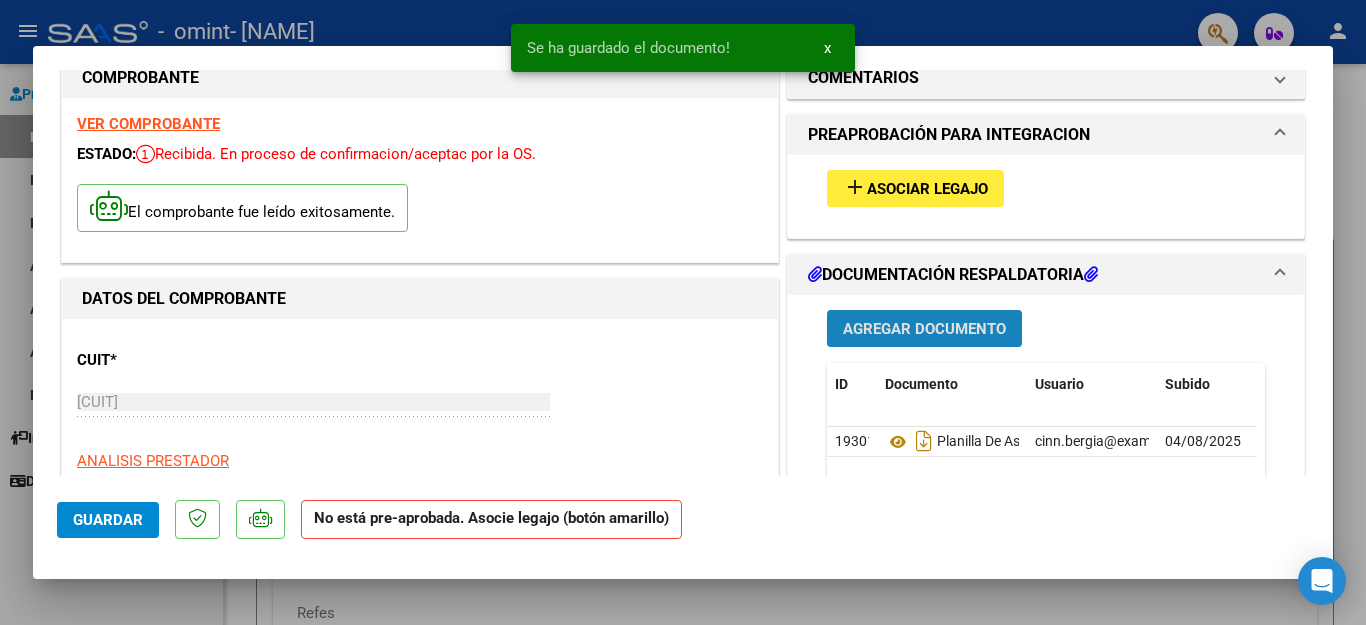 click on "Agregar Documento" at bounding box center [924, 329] 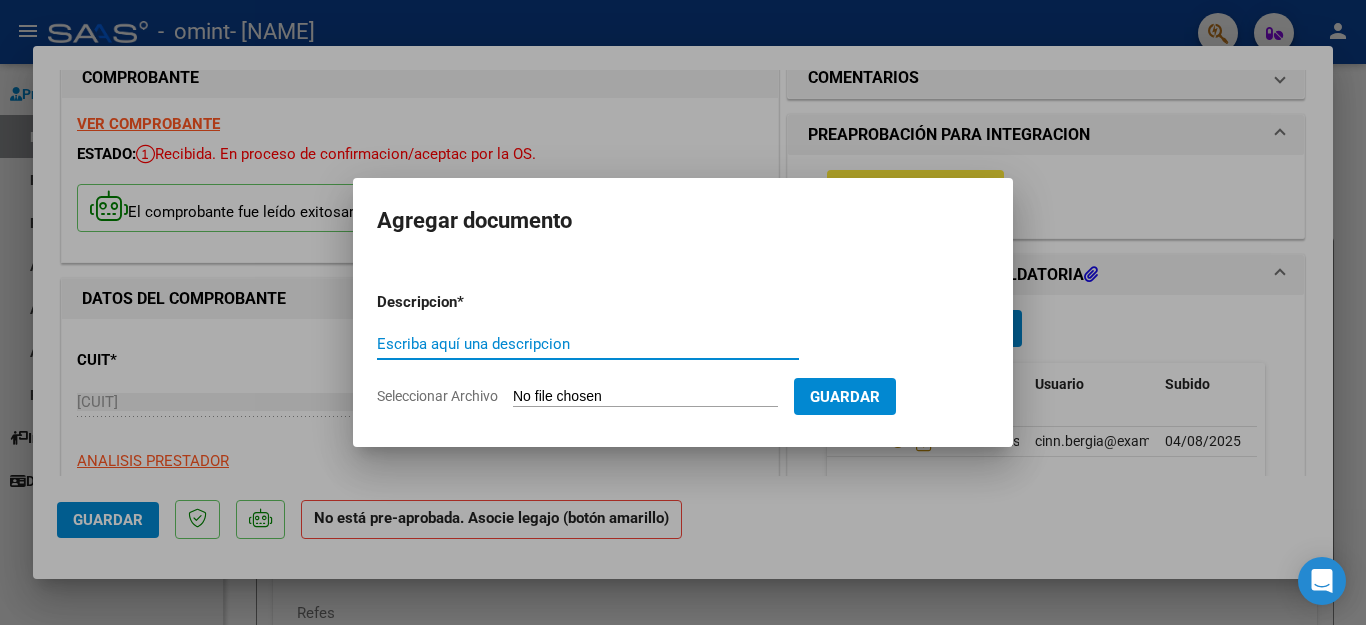 click on "Escriba aquí una descripcion" at bounding box center (588, 344) 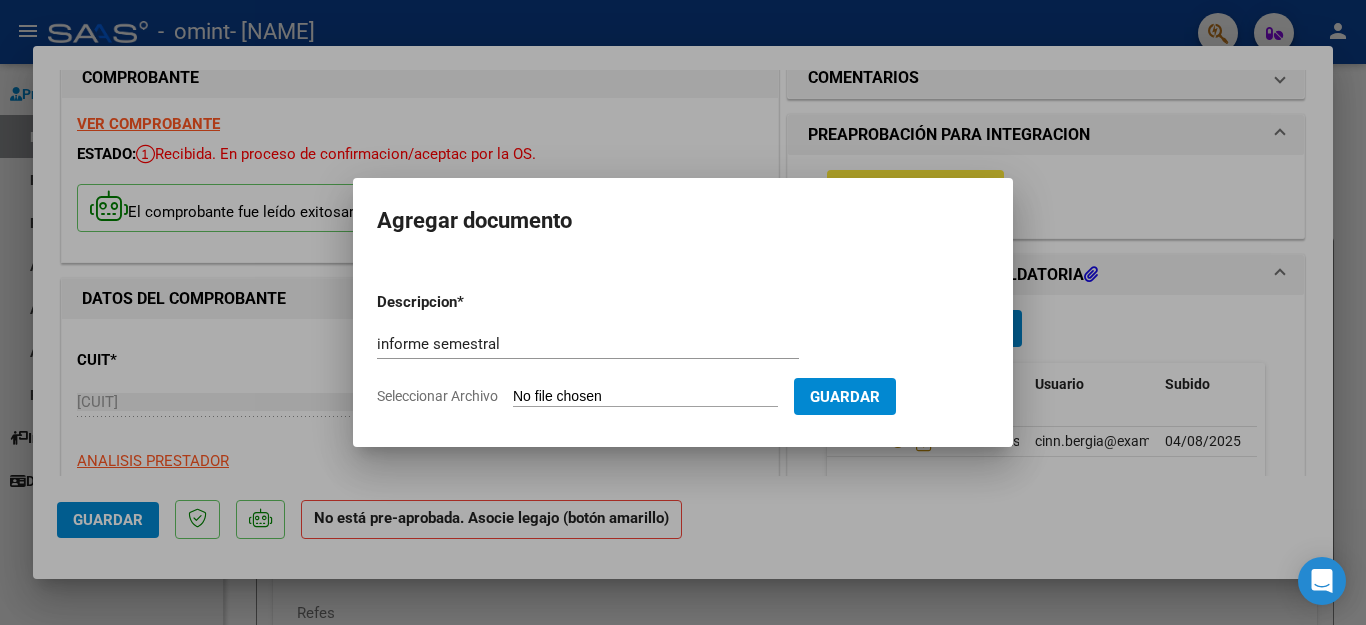 click on "Seleccionar Archivo" at bounding box center [645, 397] 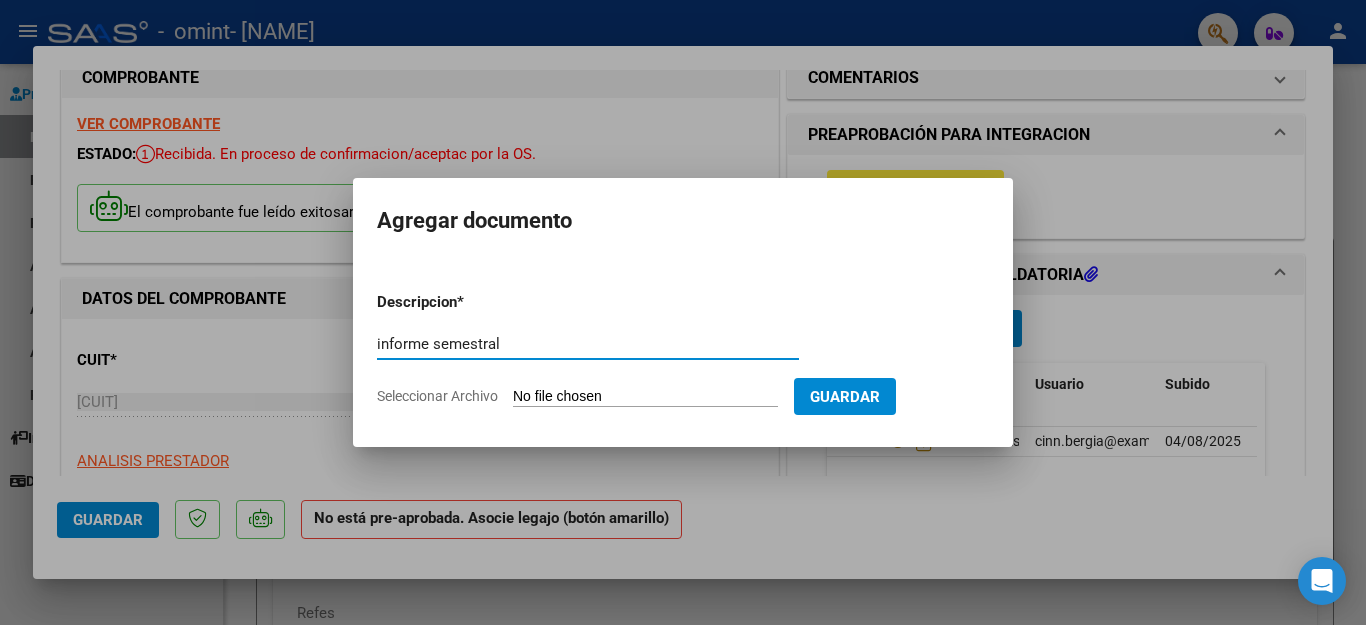 click on "informe semestral" at bounding box center [588, 344] 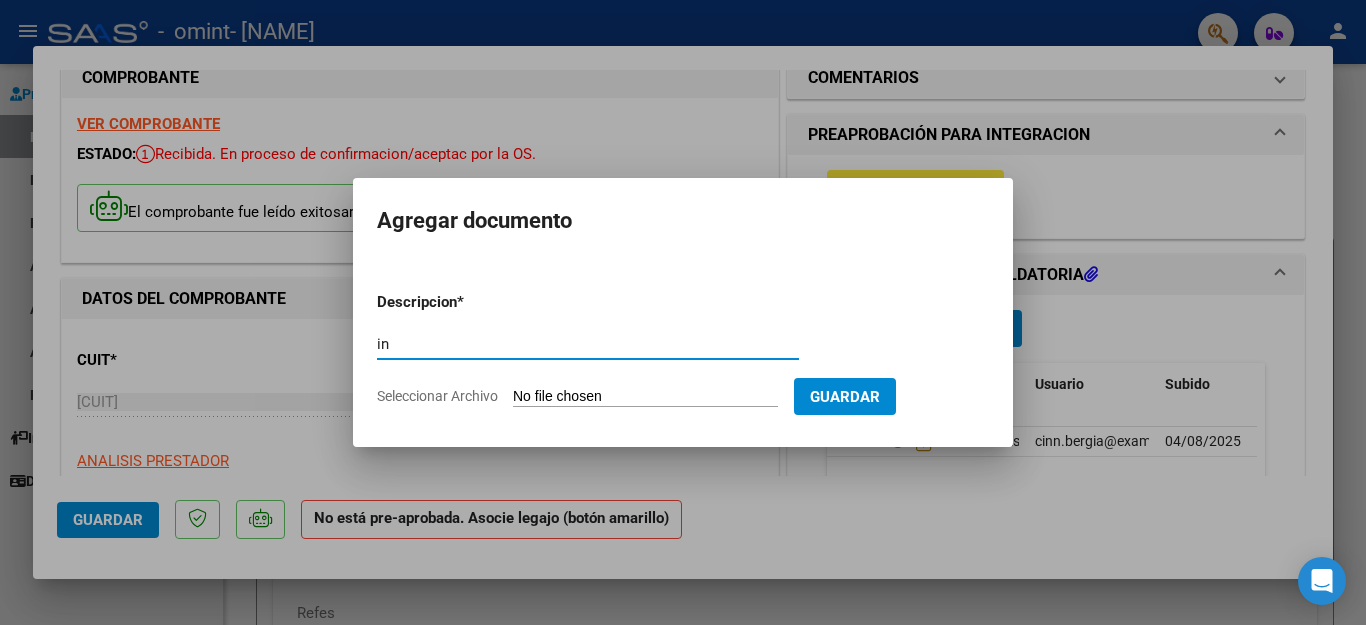 type on "i" 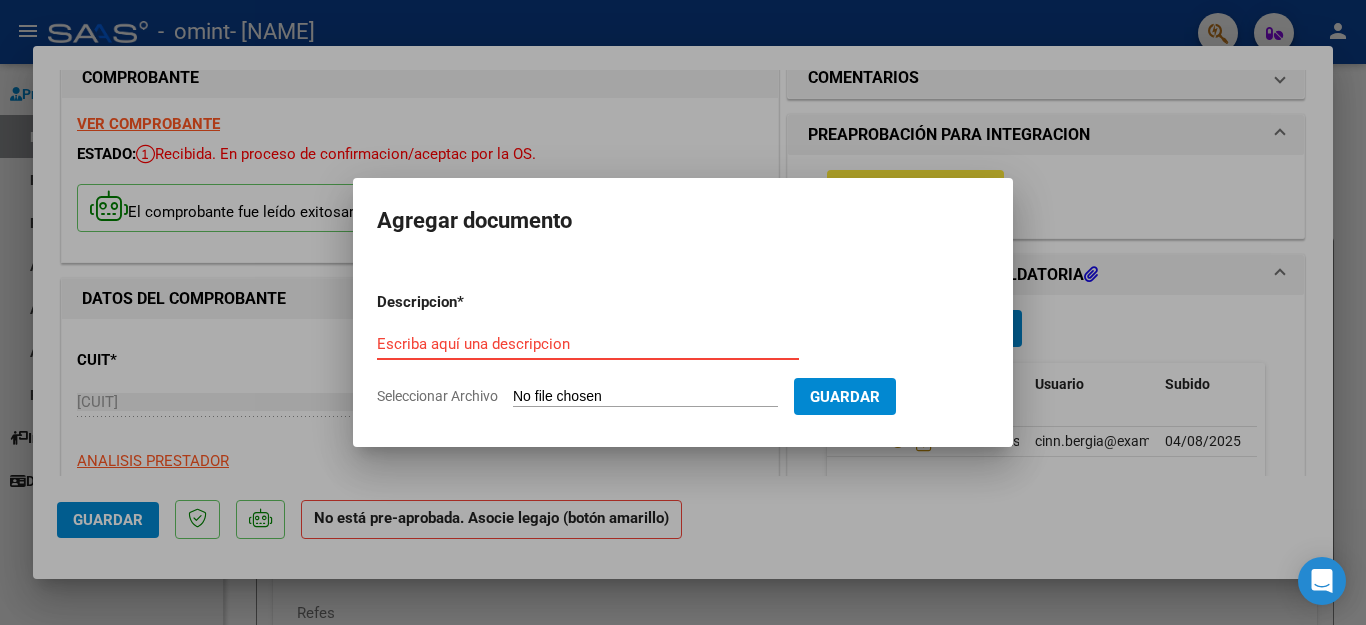 type 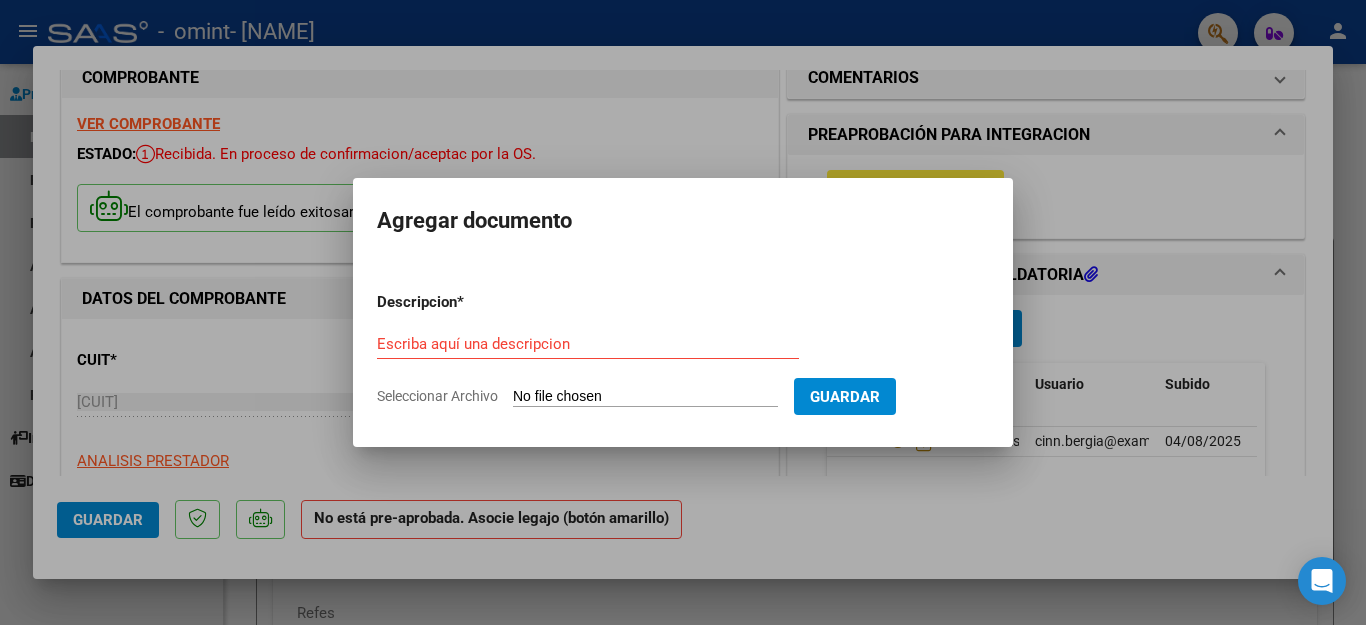 click at bounding box center (683, 312) 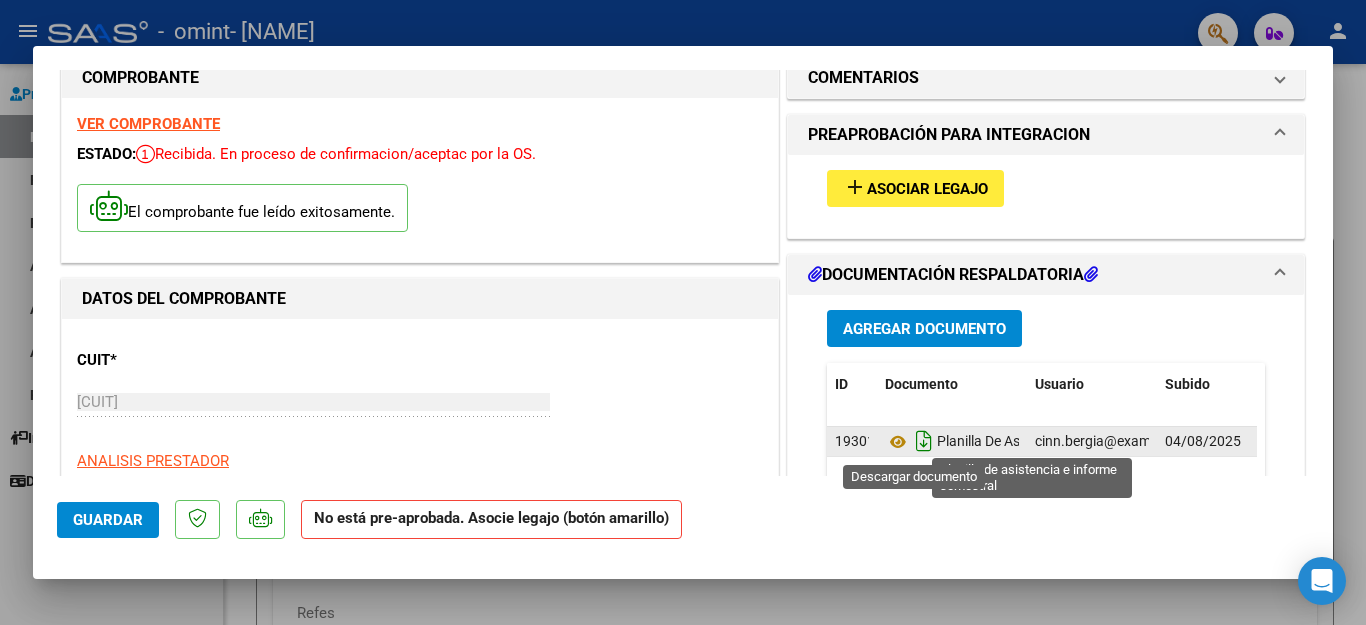 click 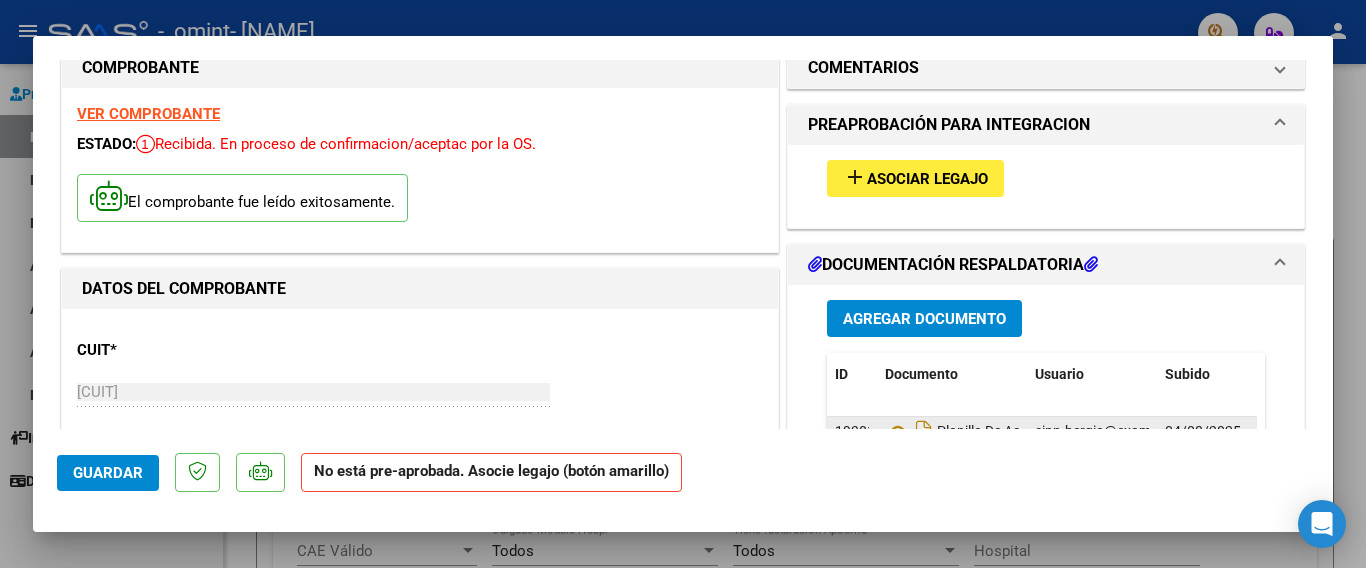 scroll, scrollTop: 80, scrollLeft: 0, axis: vertical 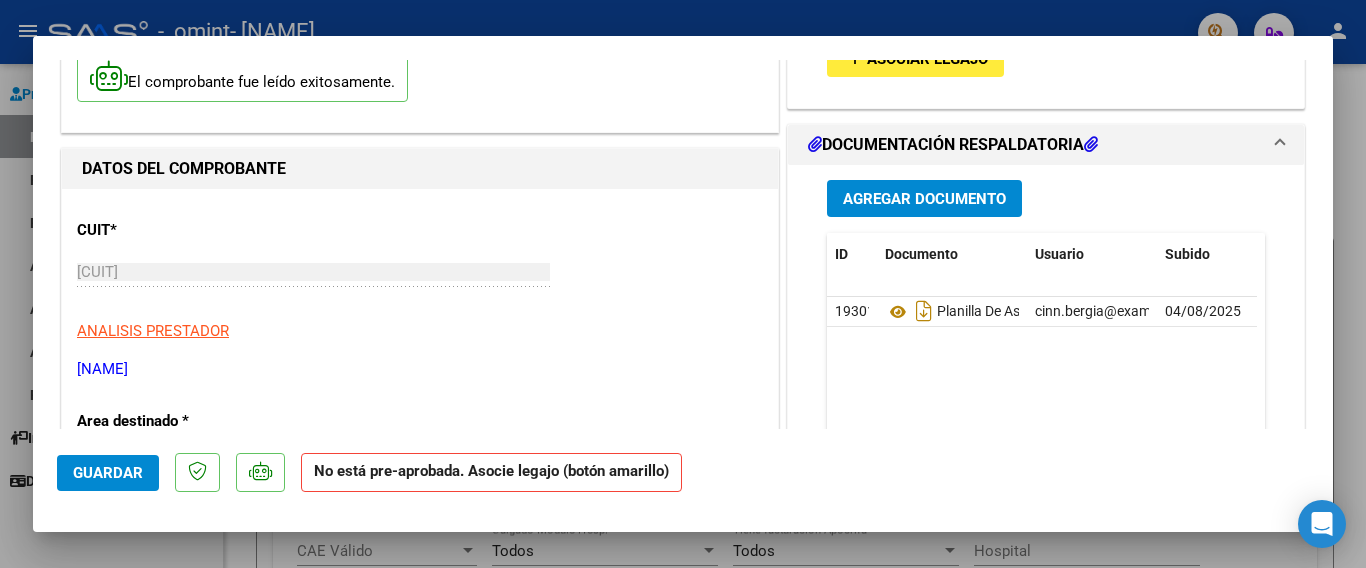 drag, startPoint x: 1002, startPoint y: 313, endPoint x: 885, endPoint y: 411, distance: 152.62044 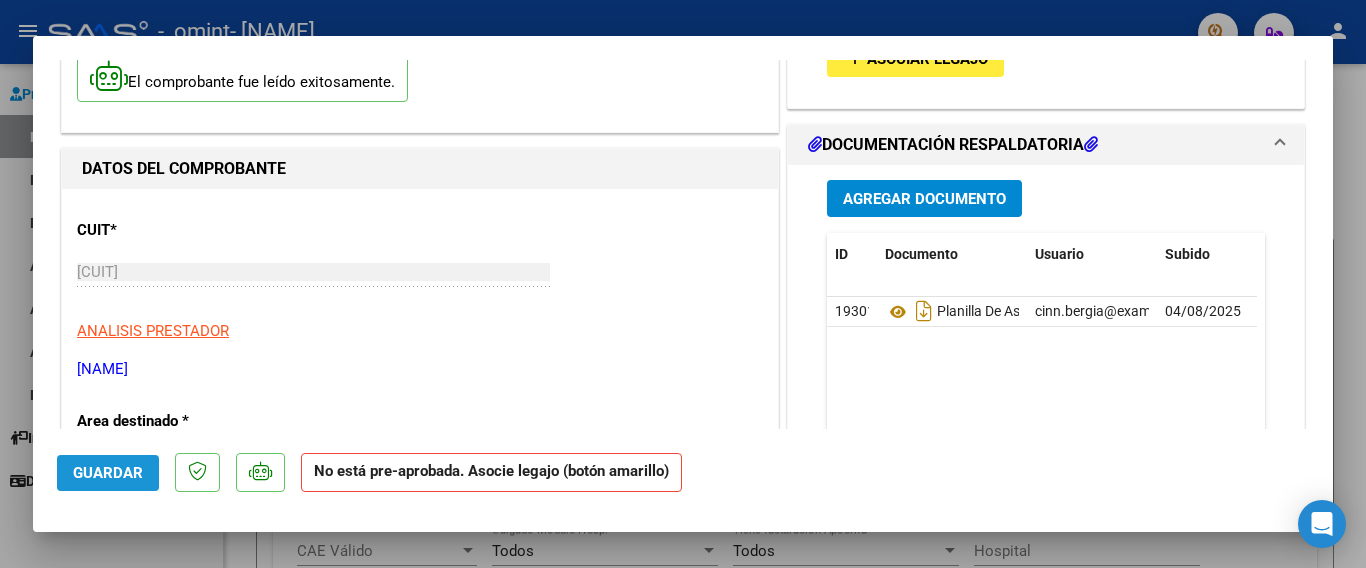 click on "Guardar" 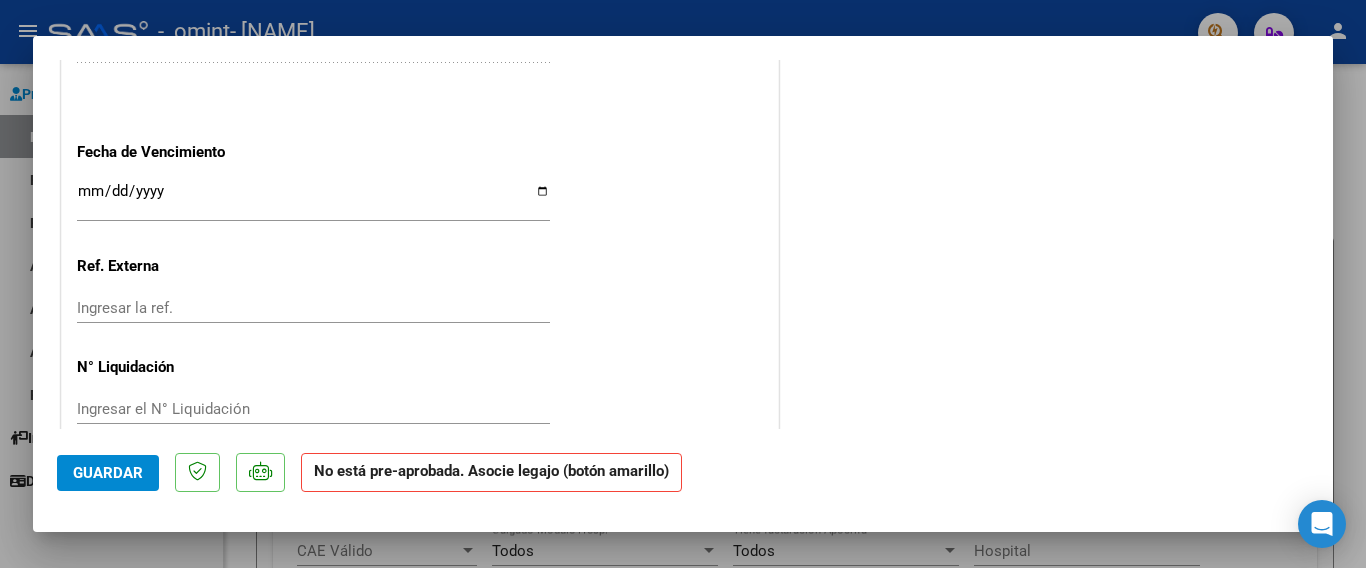 scroll, scrollTop: 1344, scrollLeft: 0, axis: vertical 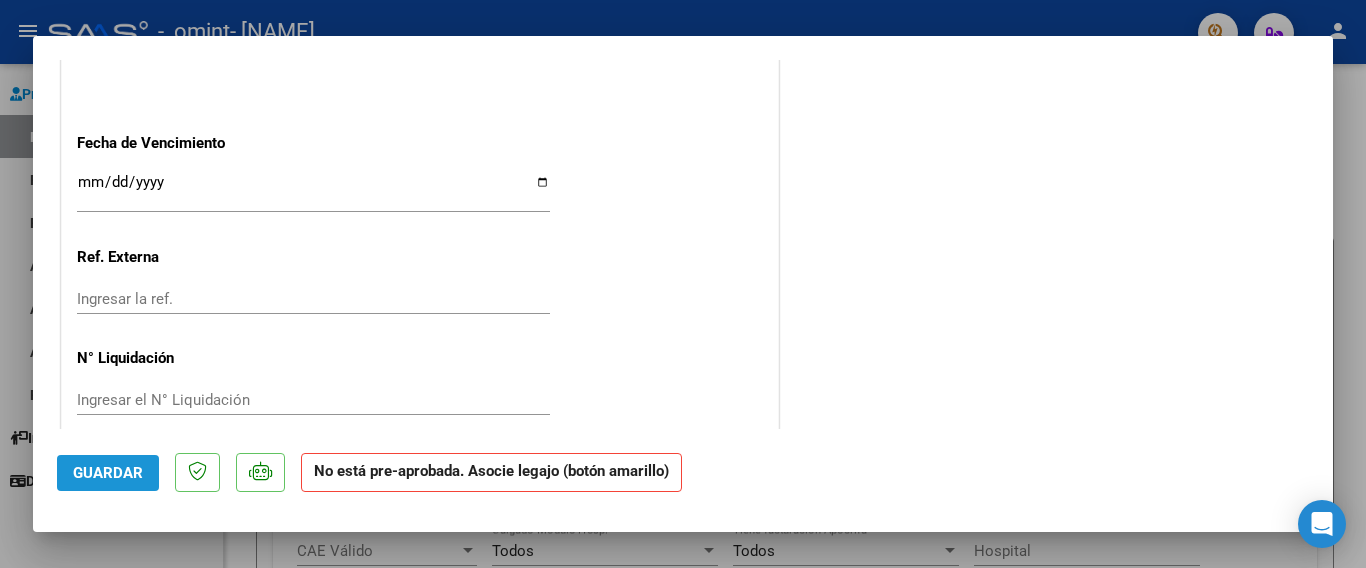 click on "Guardar" 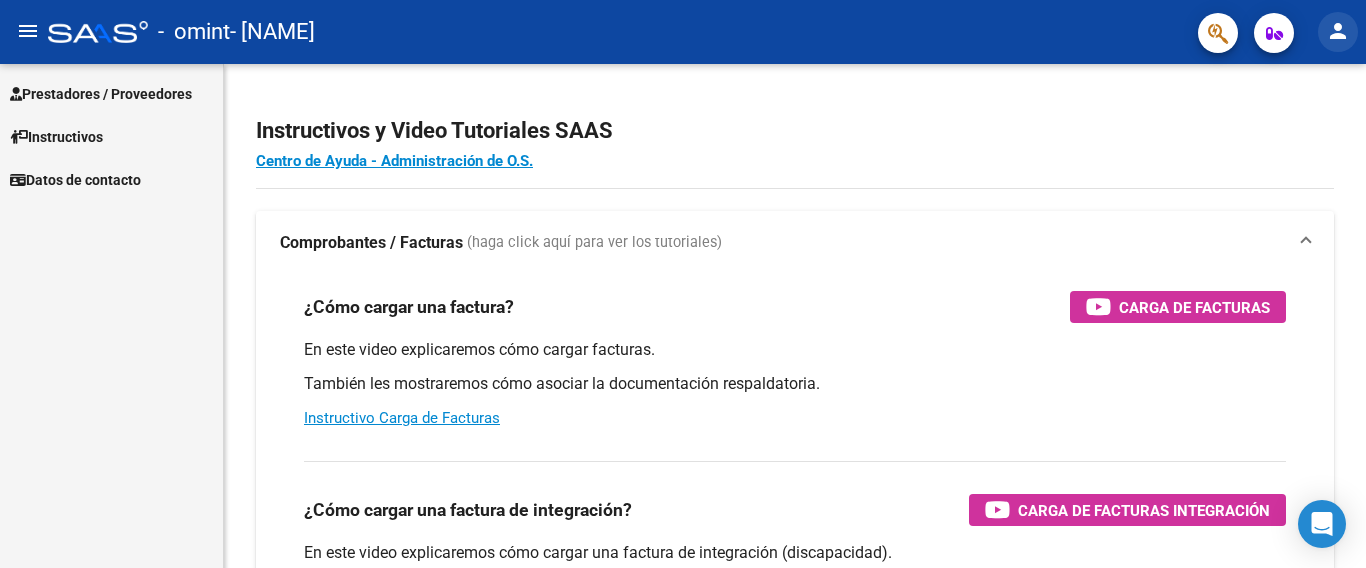 click on "person" 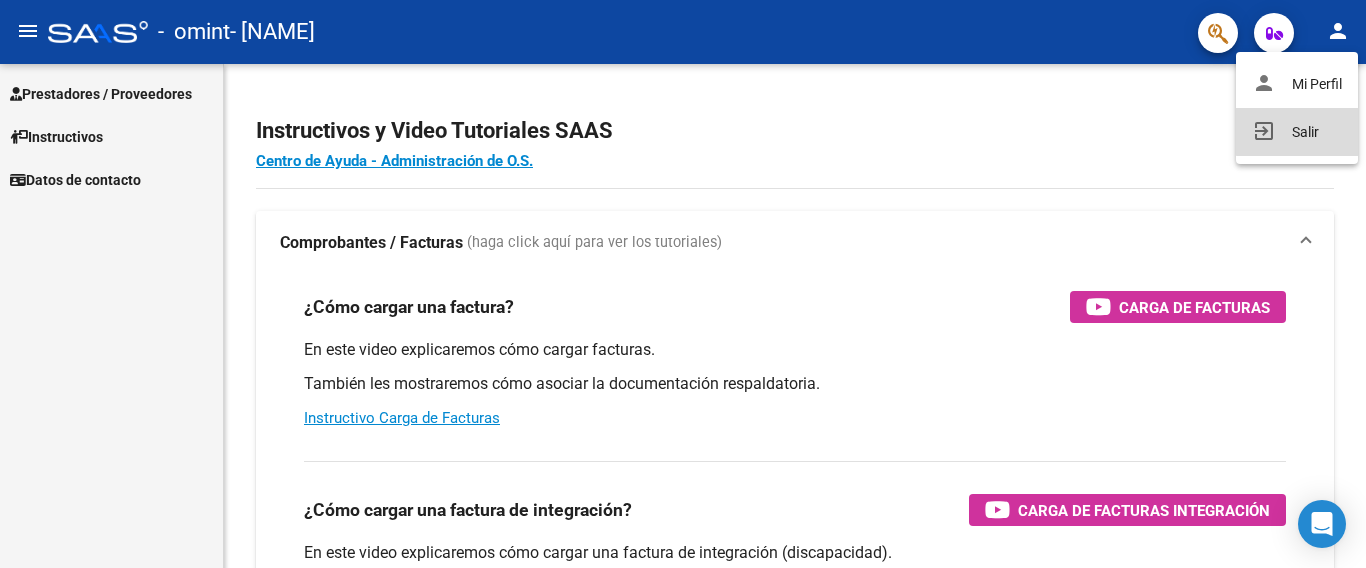 click on "exit_to_app  Salir" at bounding box center [1297, 132] 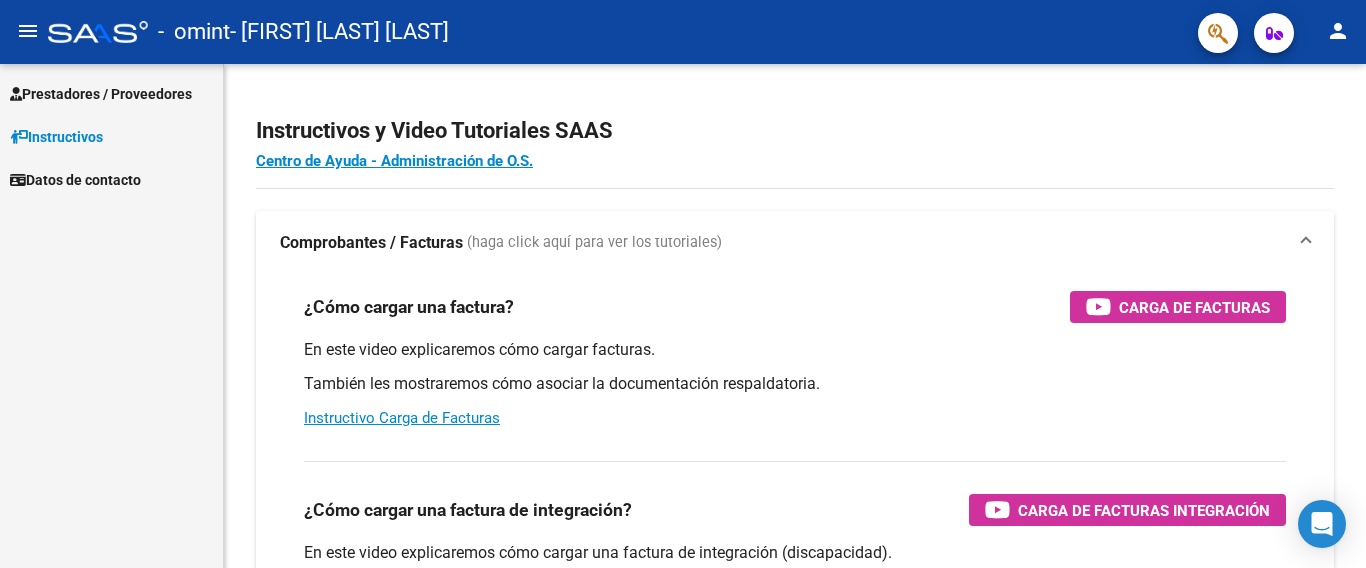 scroll, scrollTop: 0, scrollLeft: 0, axis: both 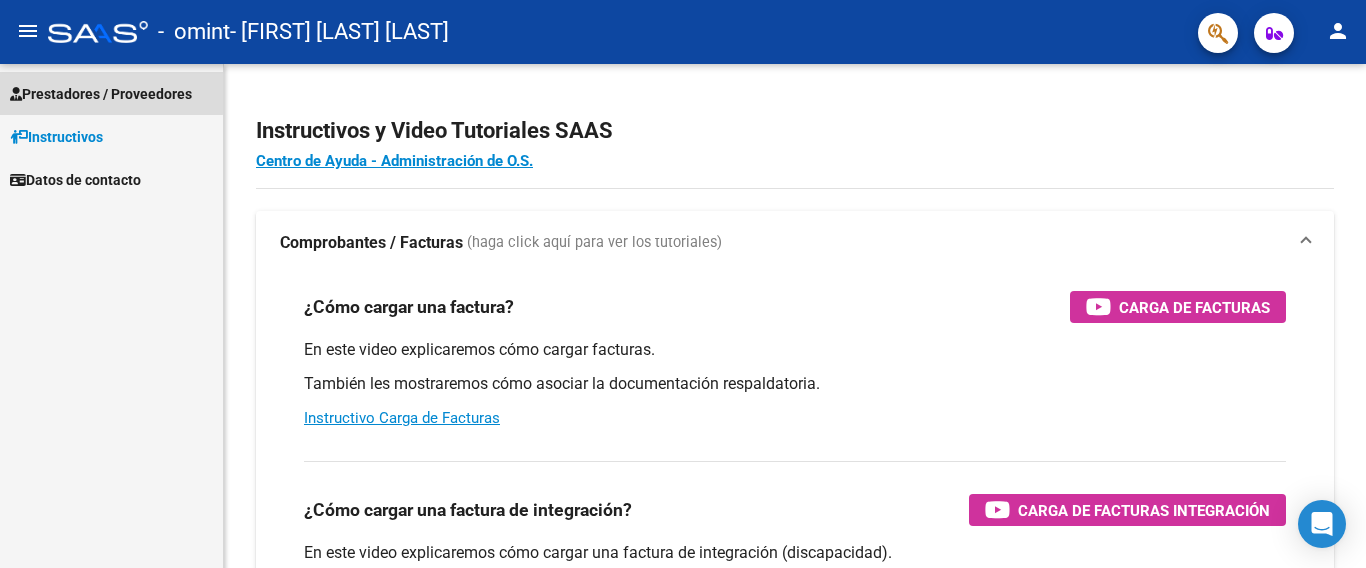 click on "Prestadores / Proveedores" at bounding box center (101, 94) 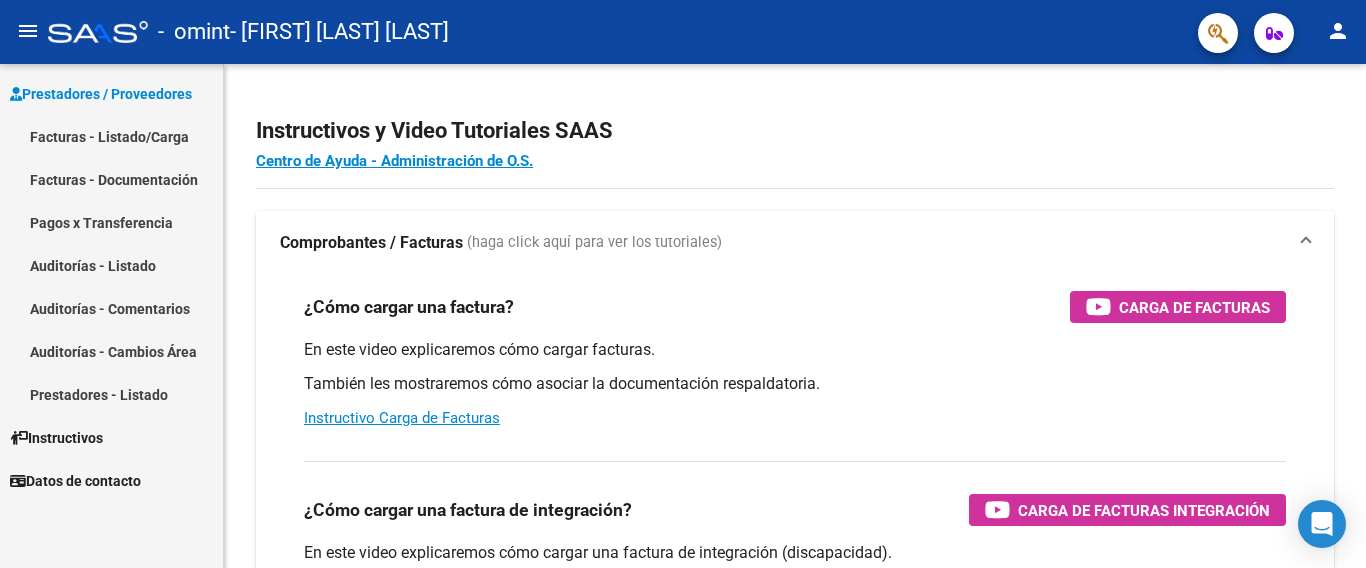 click on "Facturas - Listado/Carga" at bounding box center [111, 136] 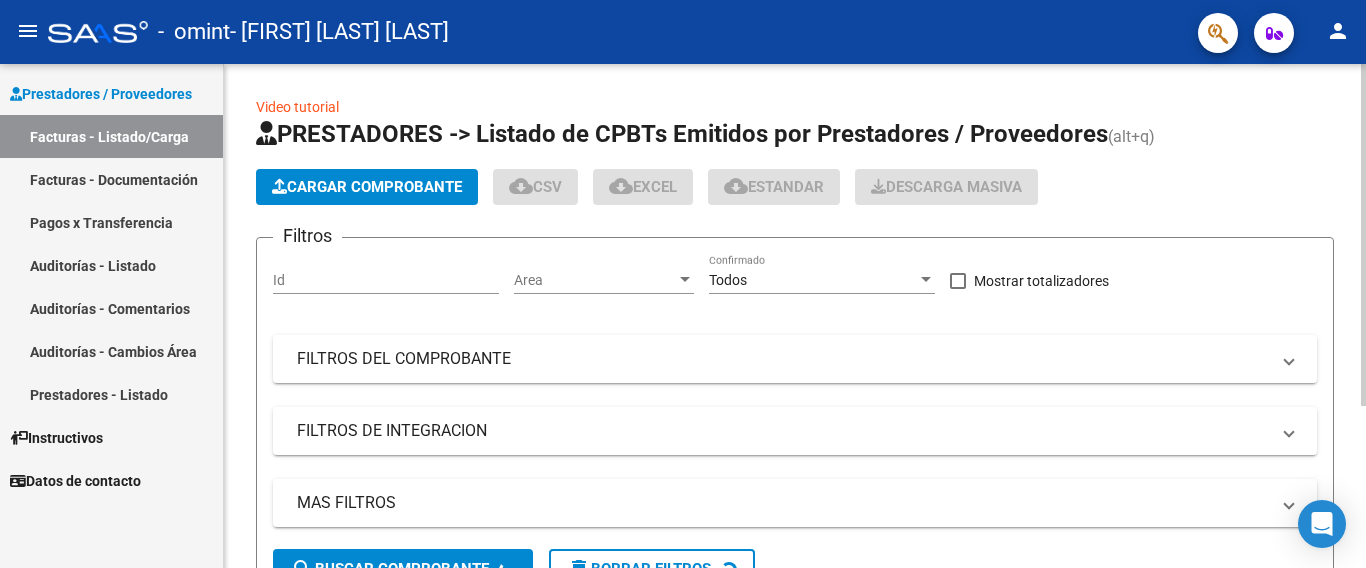 click on "Cargar Comprobante" 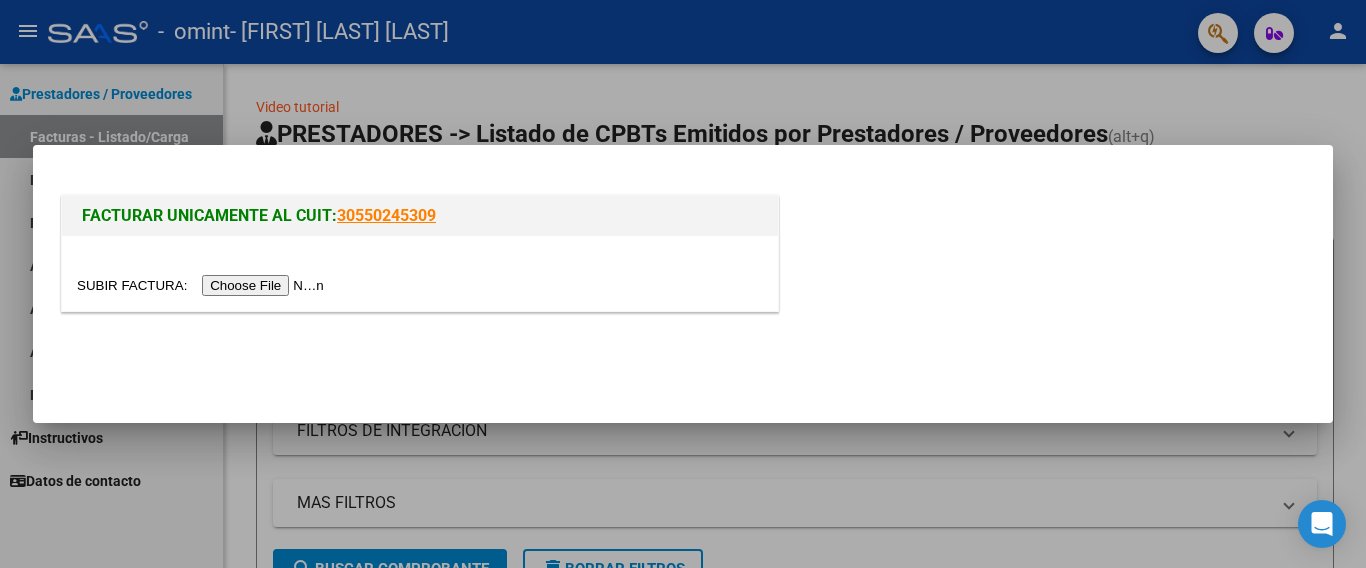 click at bounding box center (203, 285) 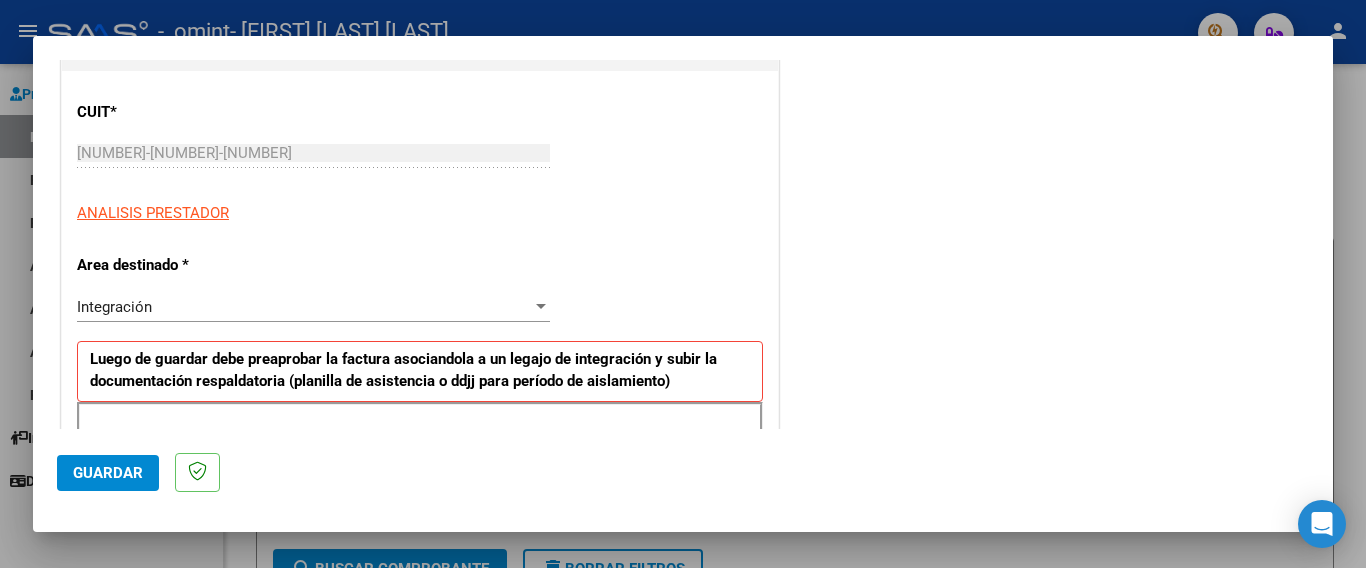 scroll, scrollTop: 280, scrollLeft: 0, axis: vertical 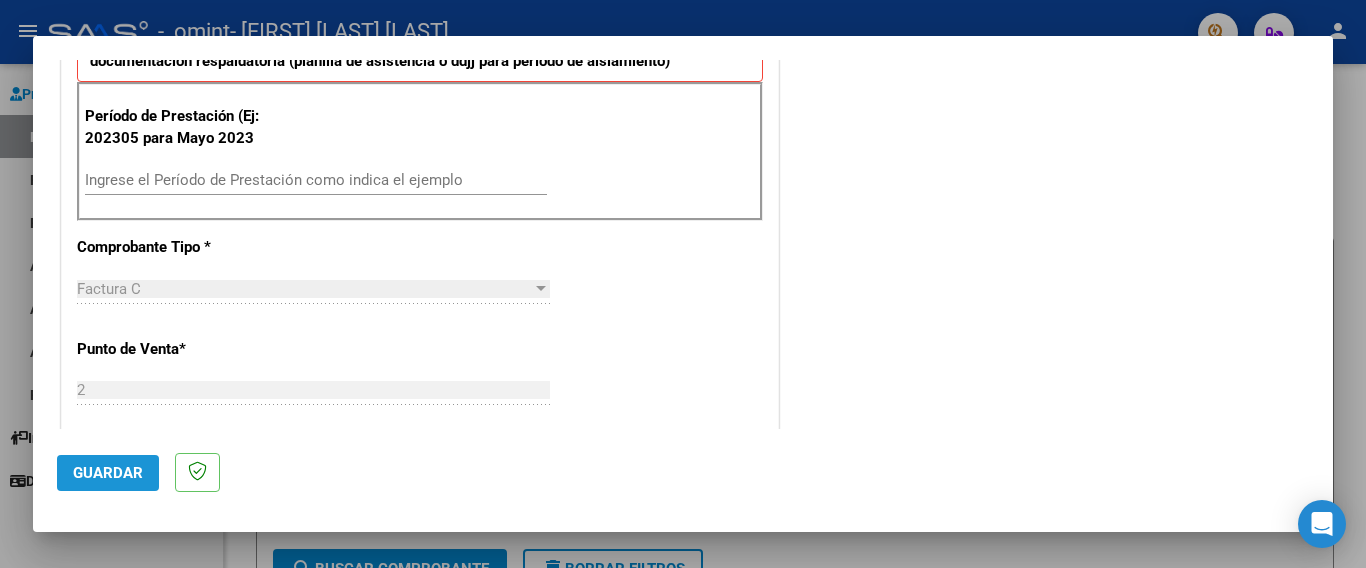 click on "Guardar" 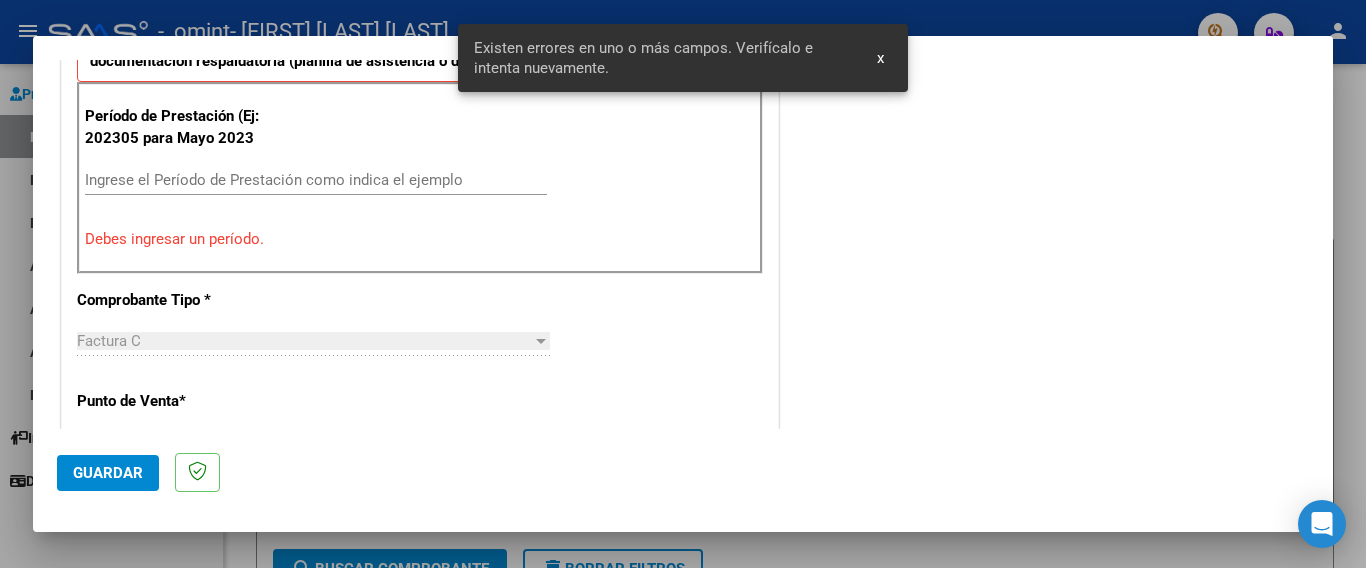 scroll, scrollTop: 474, scrollLeft: 0, axis: vertical 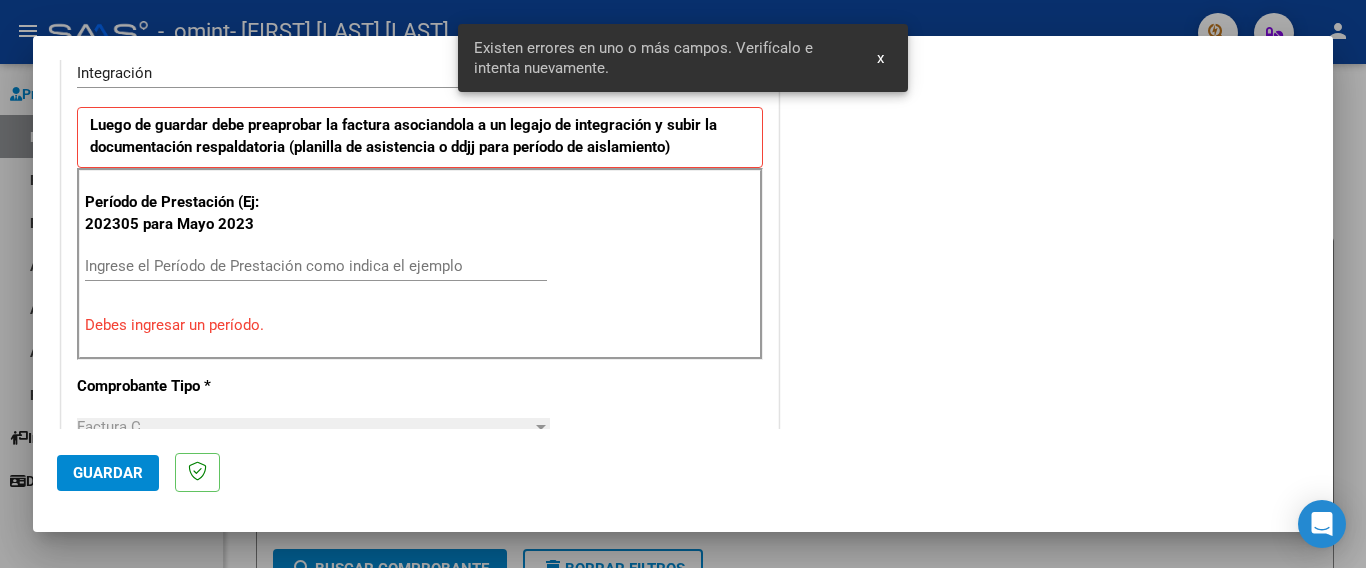 click on "Ingrese el Período de Prestación como indica el ejemplo" at bounding box center [316, 266] 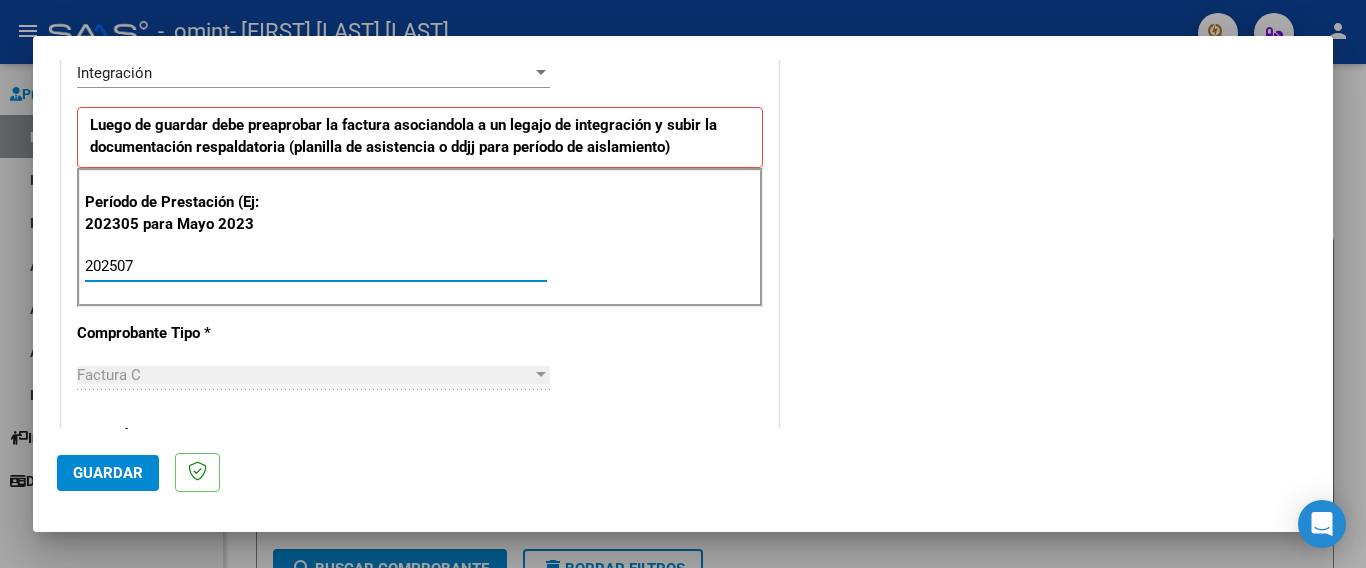 type on "202507" 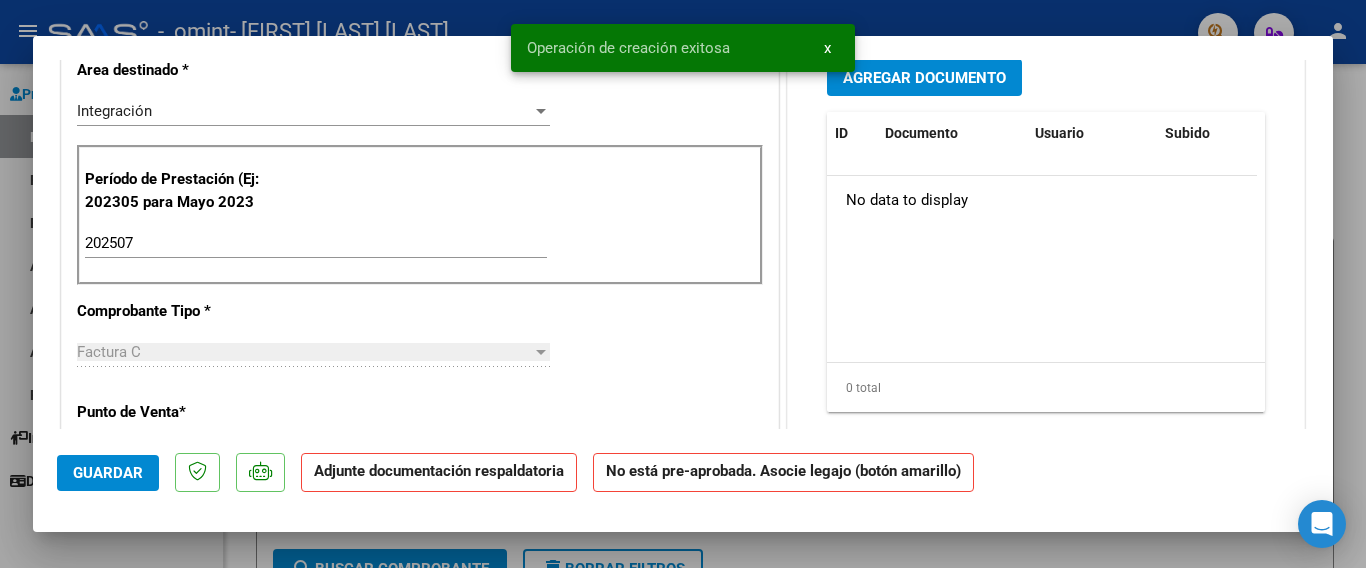 scroll, scrollTop: 0, scrollLeft: 0, axis: both 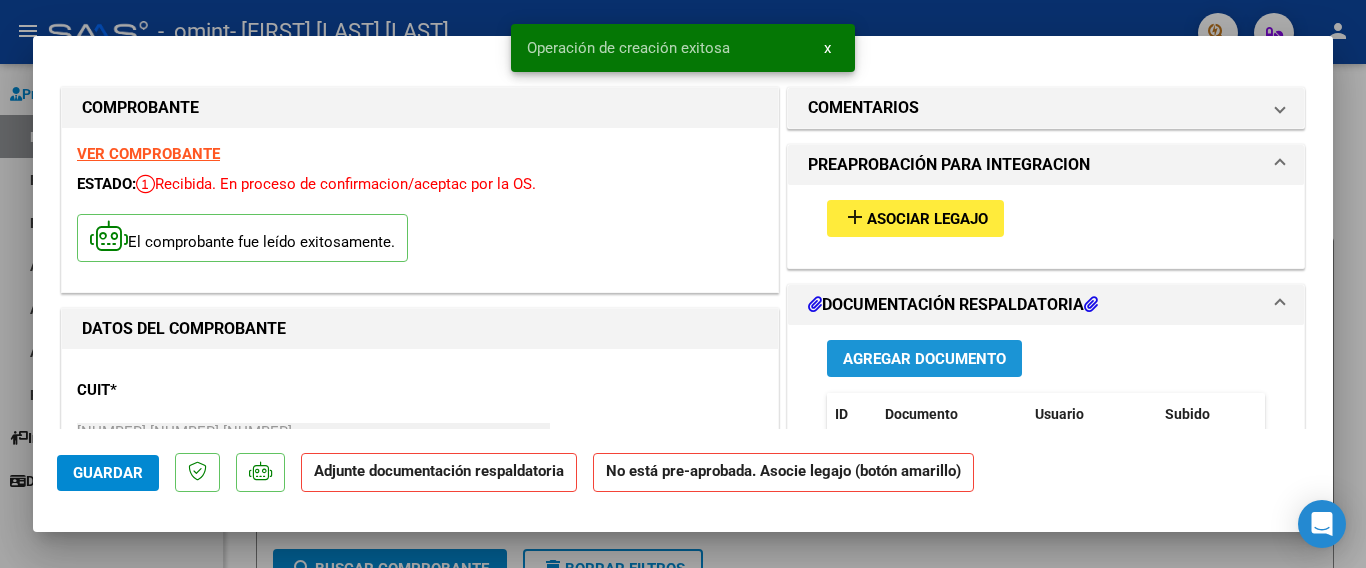 click on "Agregar Documento" at bounding box center (924, 359) 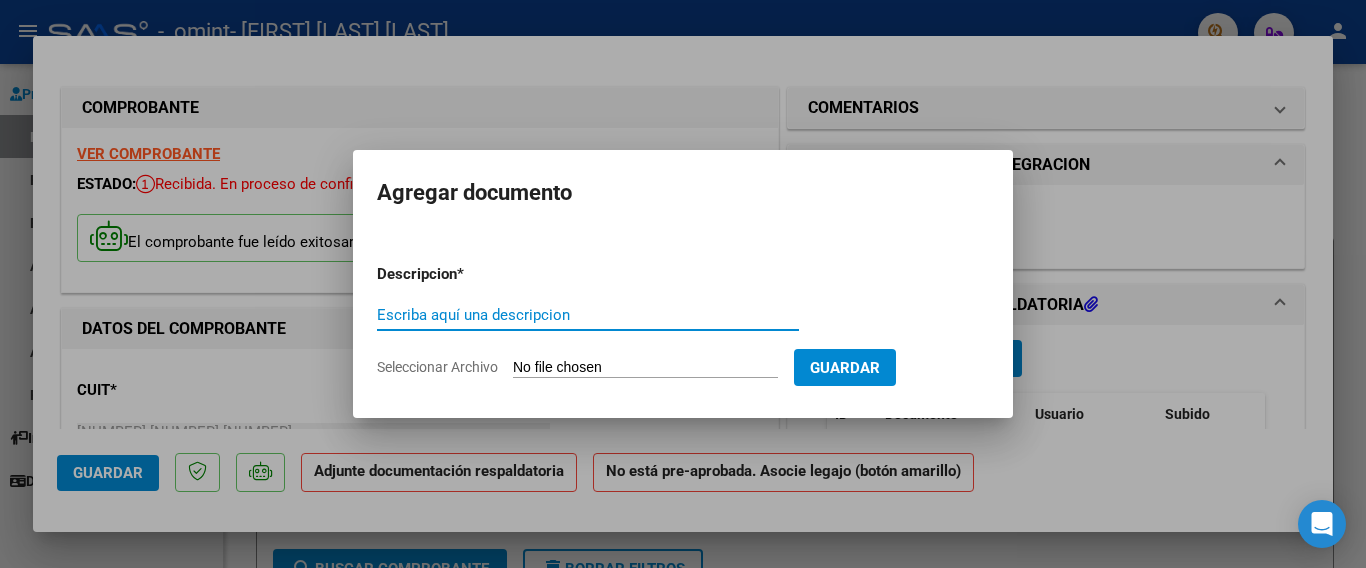 click on "Escriba aquí una descripcion" at bounding box center [588, 315] 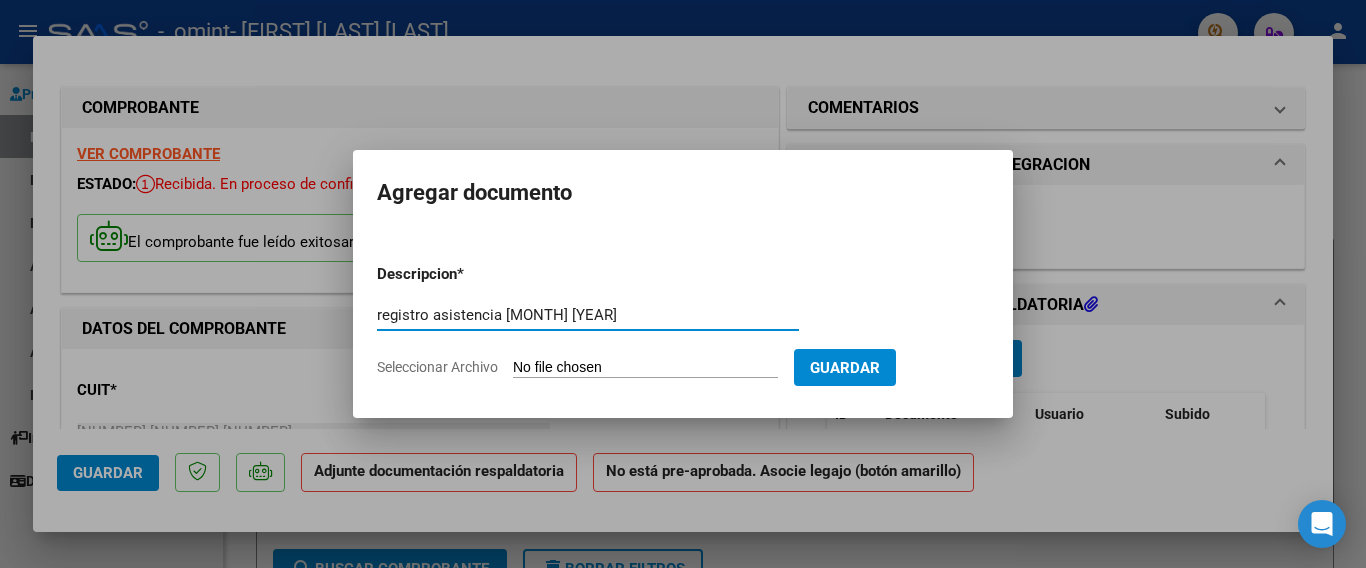 type on "registro asistencia julio 2025" 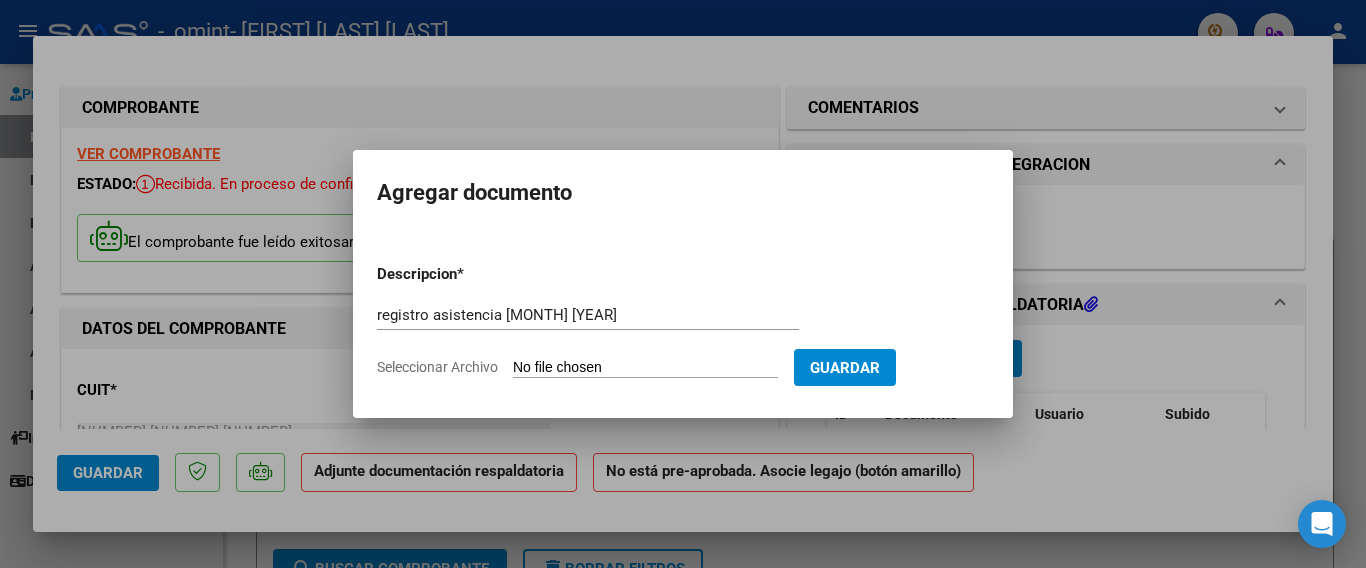 type on "C:\fakepath\reg julio fono gil.pdf" 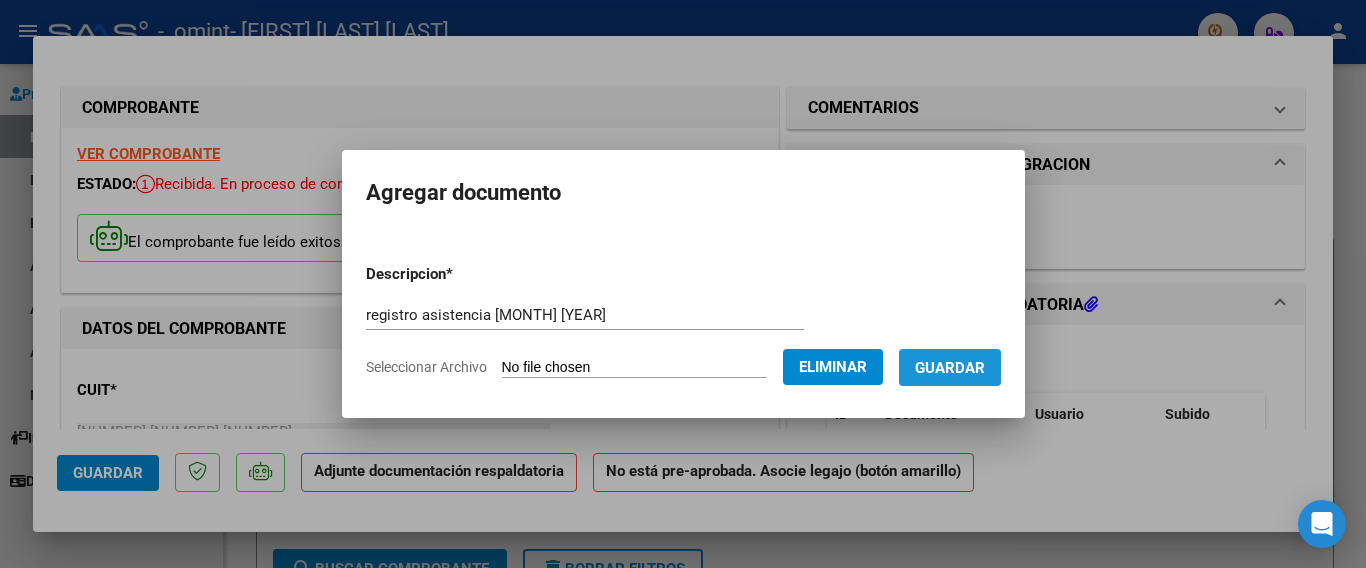 click on "Guardar" at bounding box center [950, 368] 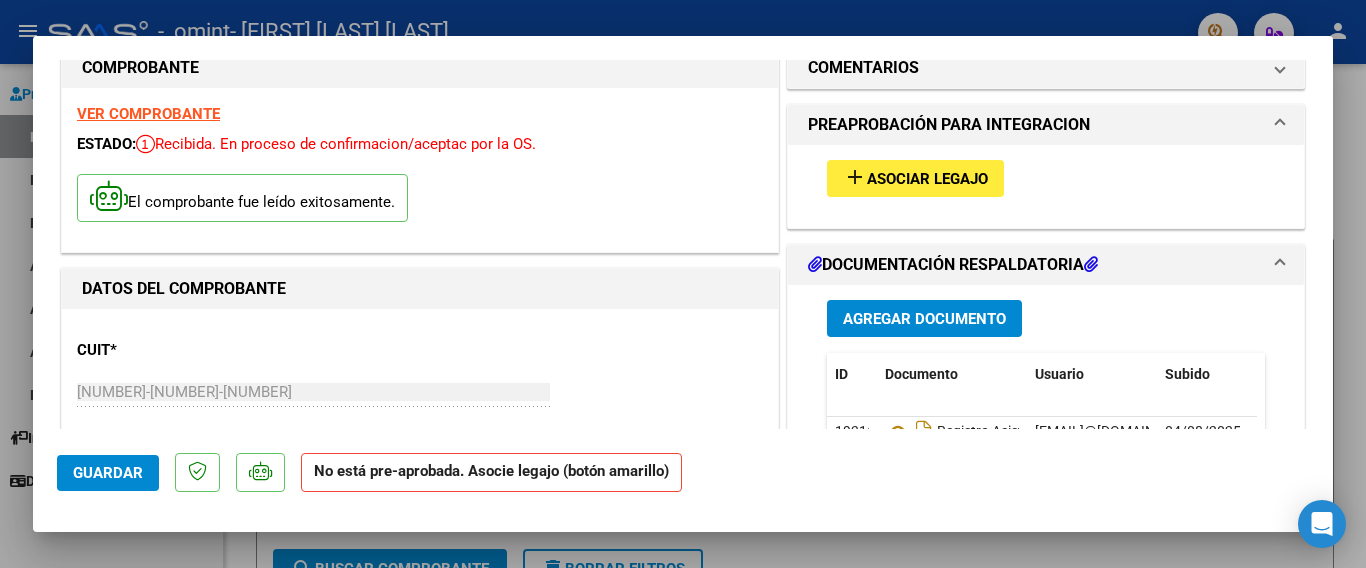 scroll, scrollTop: 80, scrollLeft: 0, axis: vertical 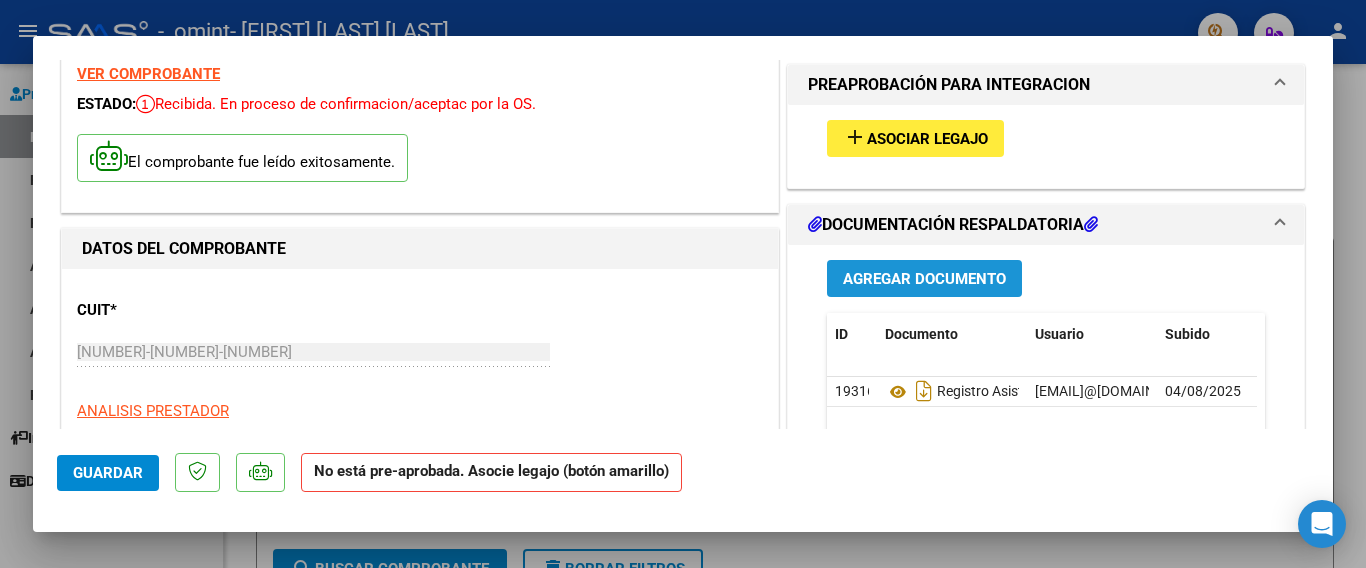 click on "Agregar Documento" at bounding box center [924, 279] 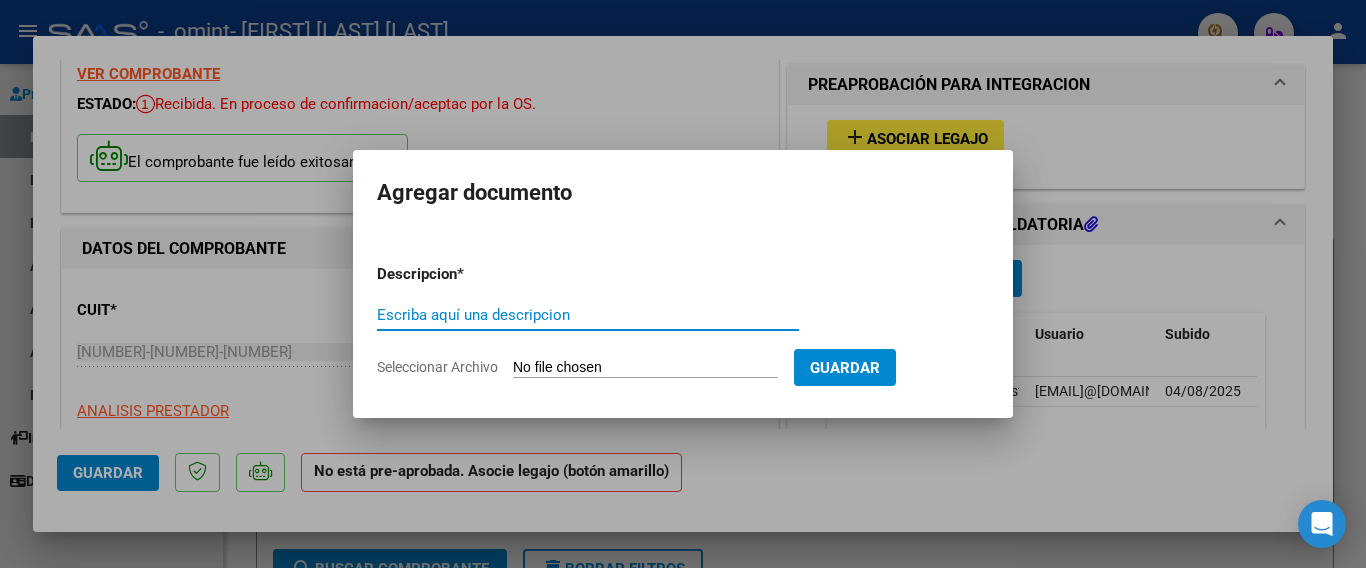 type on "i" 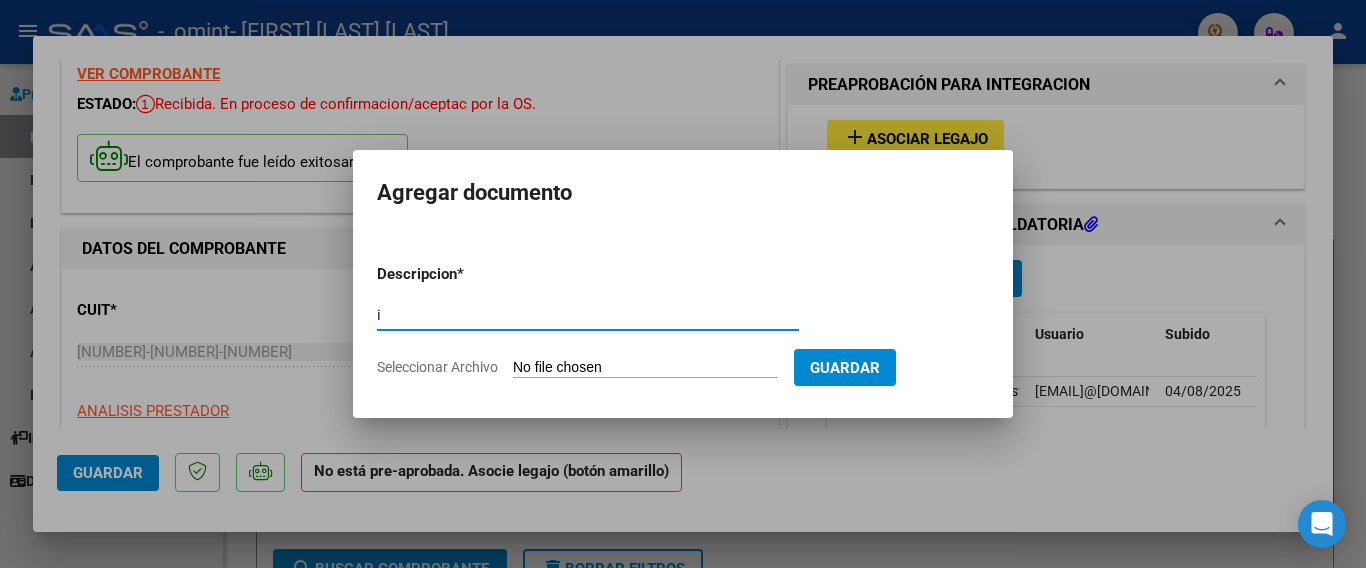type 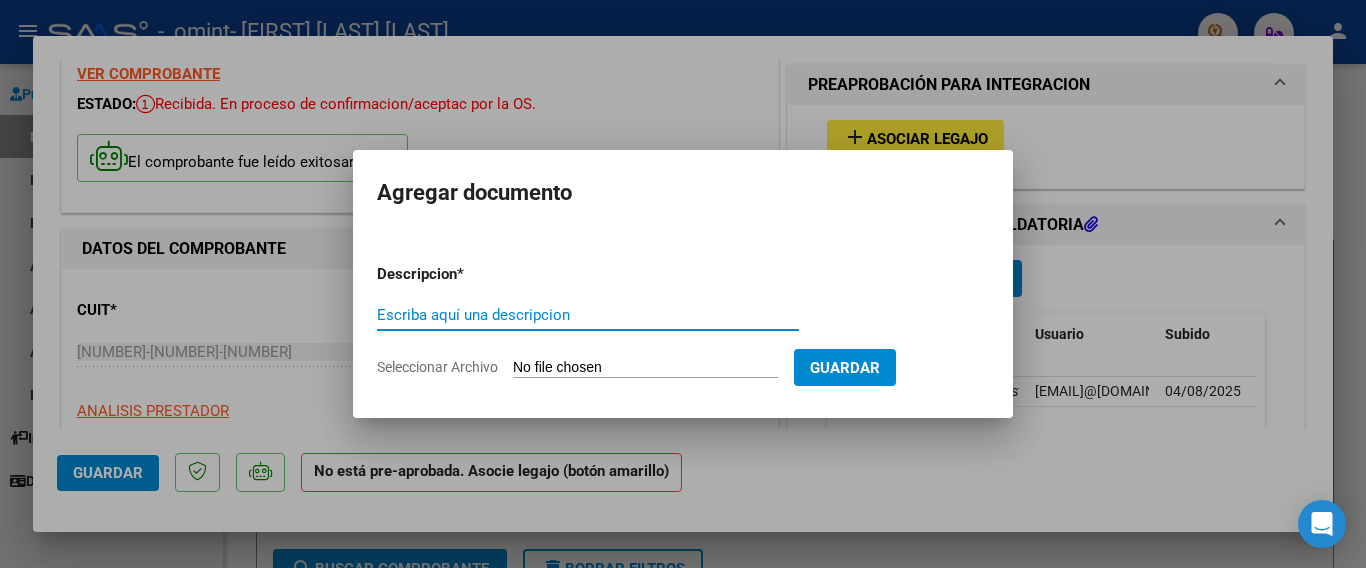 click on "Guardar" at bounding box center (845, 368) 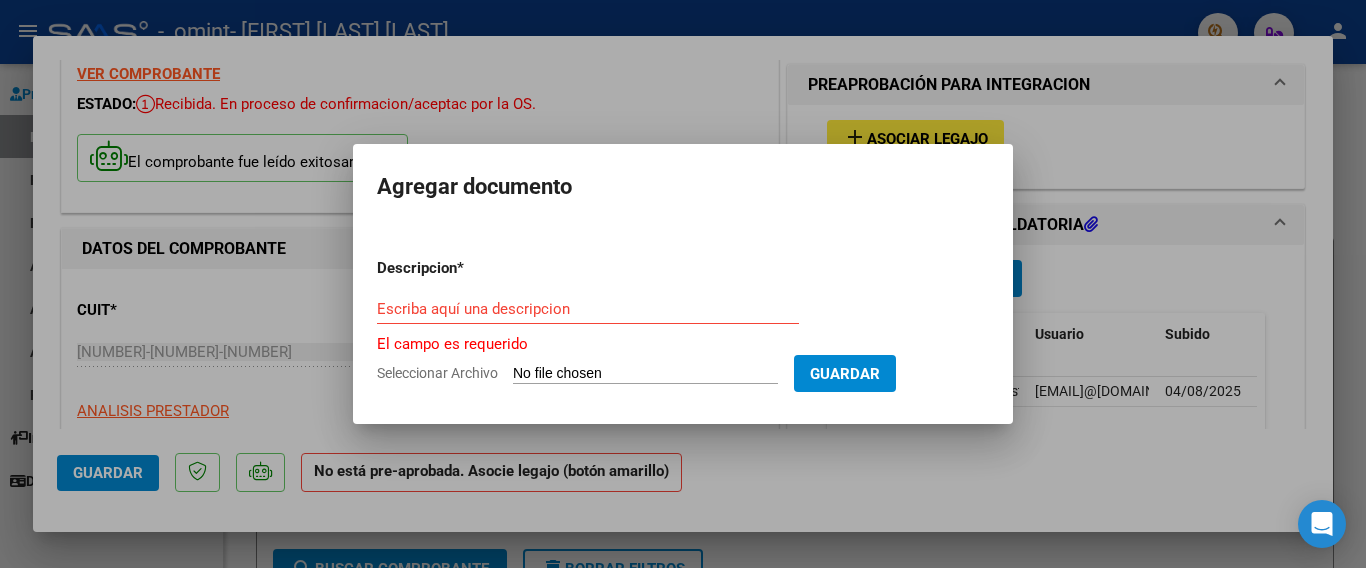 click at bounding box center [683, 284] 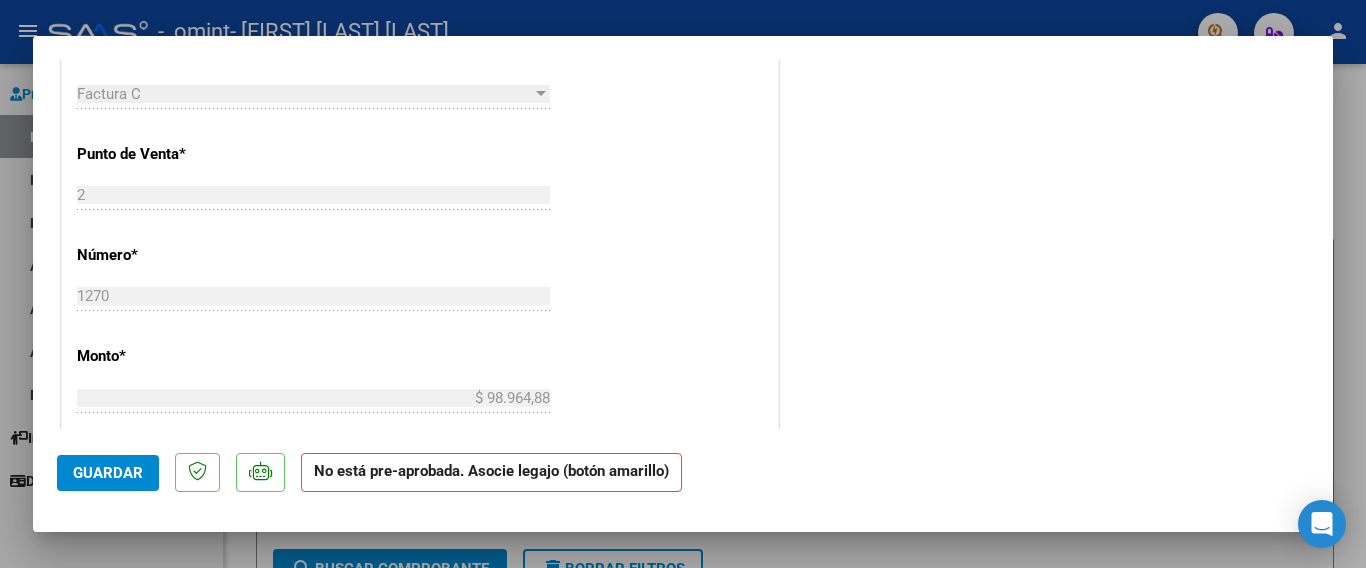 scroll, scrollTop: 800, scrollLeft: 0, axis: vertical 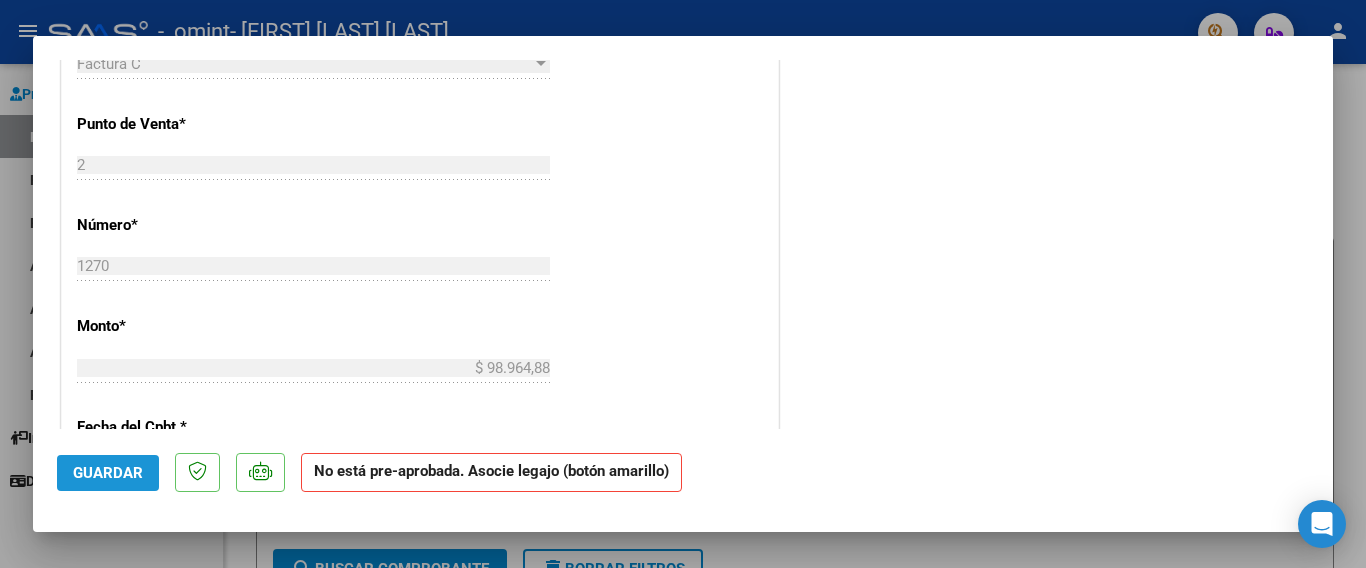 click on "Guardar" 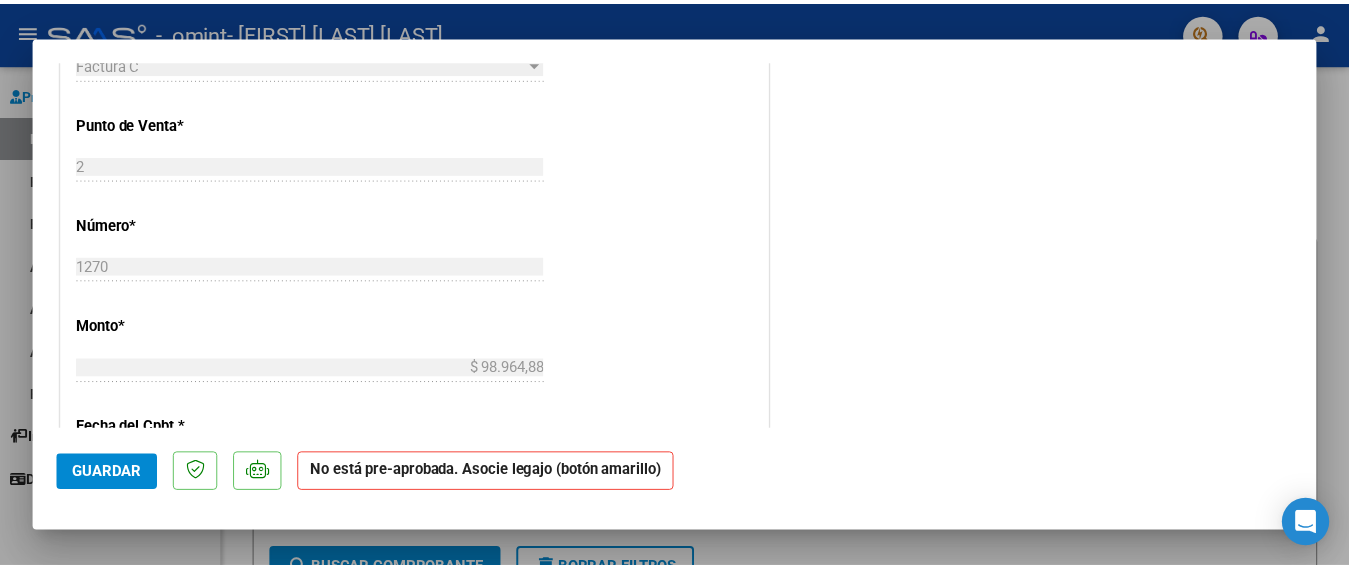 scroll, scrollTop: 477, scrollLeft: 0, axis: vertical 